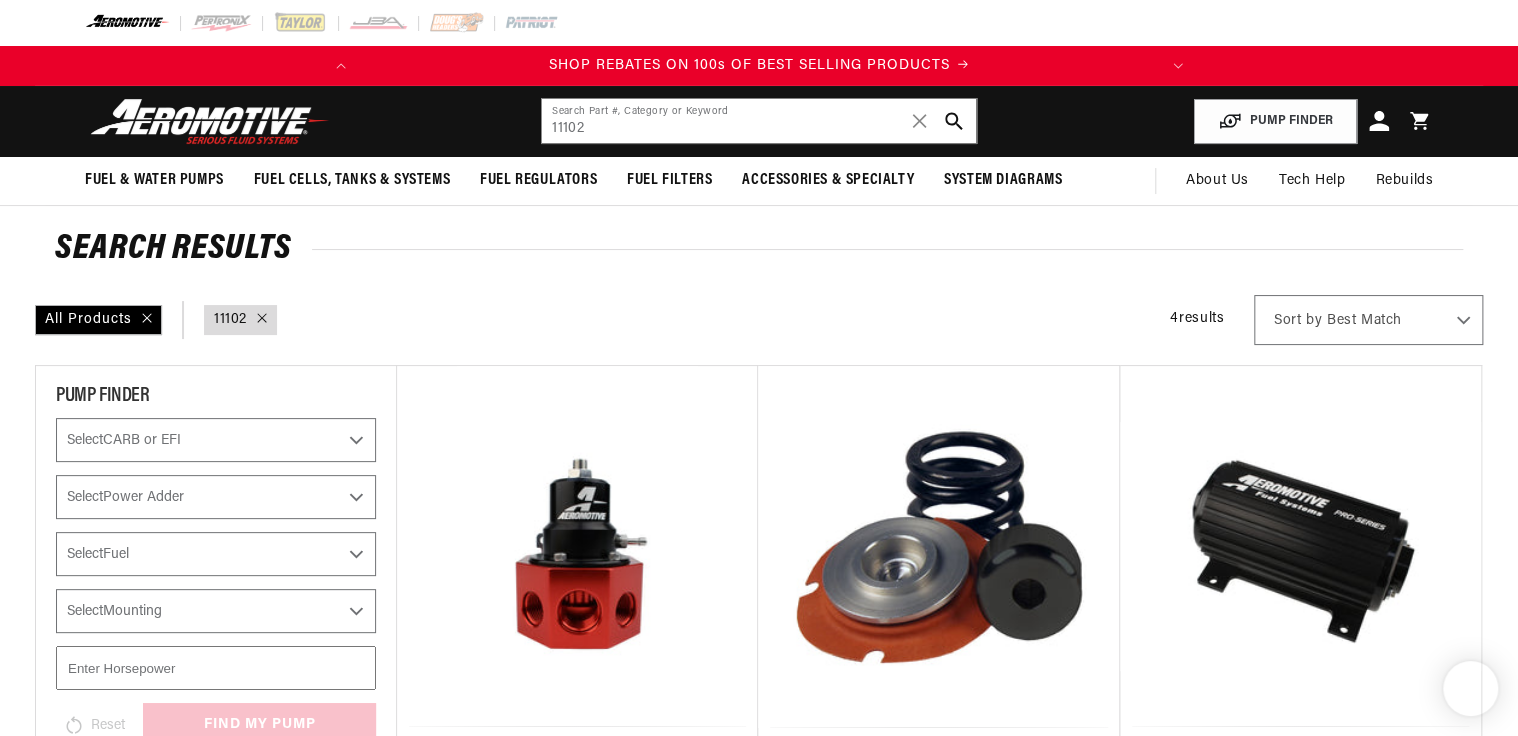 scroll, scrollTop: 240, scrollLeft: 0, axis: vertical 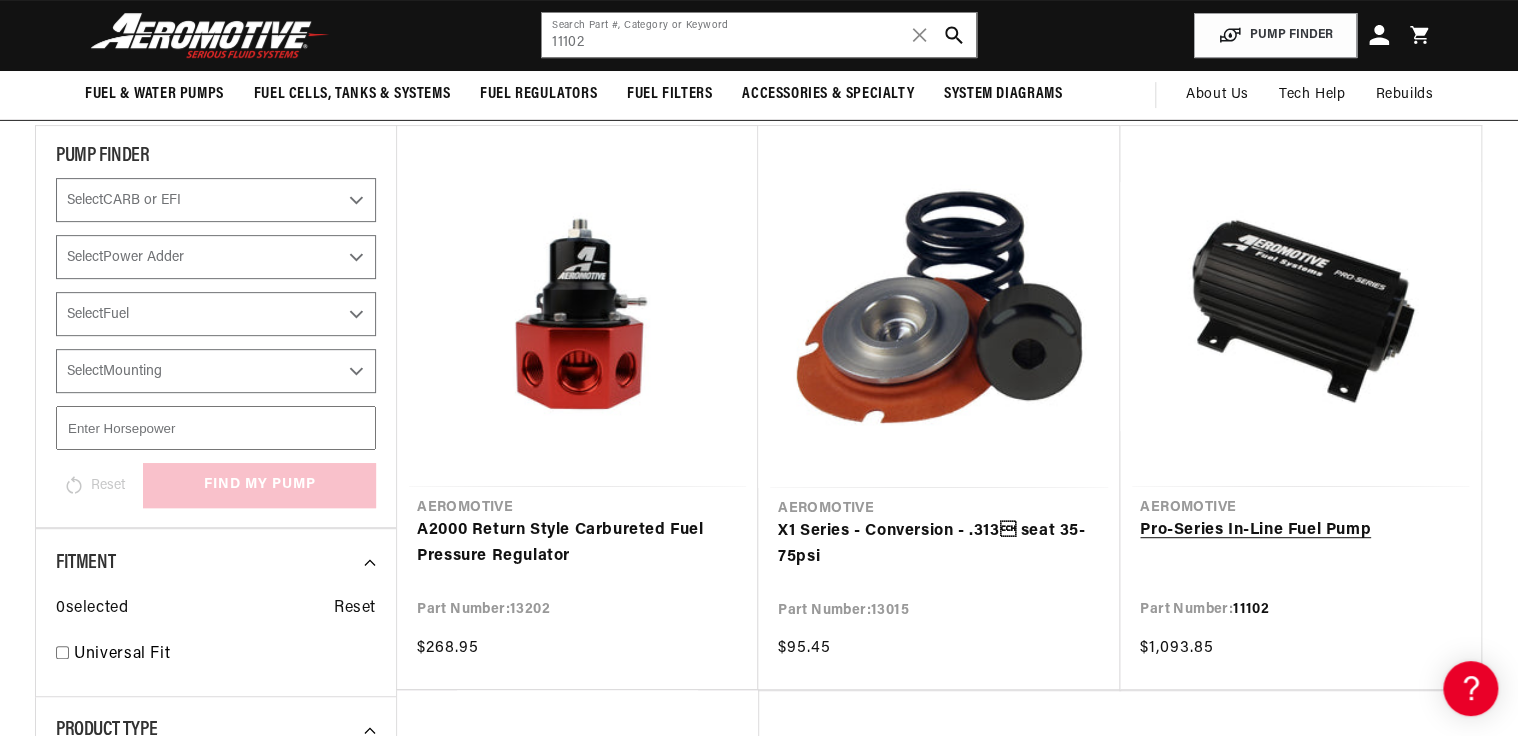 click on "Pro-Series In-Line Fuel Pump" at bounding box center (1300, 531) 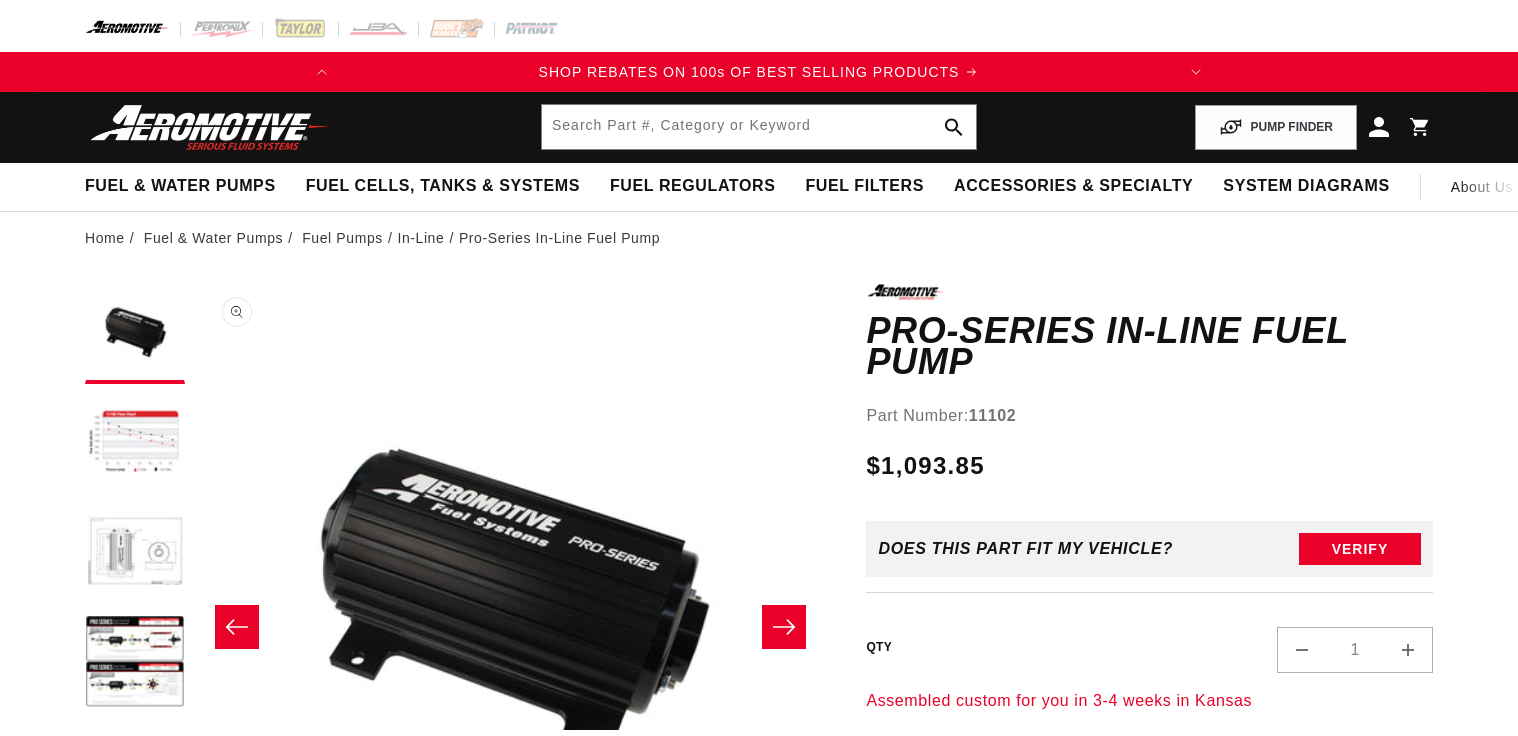 scroll, scrollTop: 0, scrollLeft: 0, axis: both 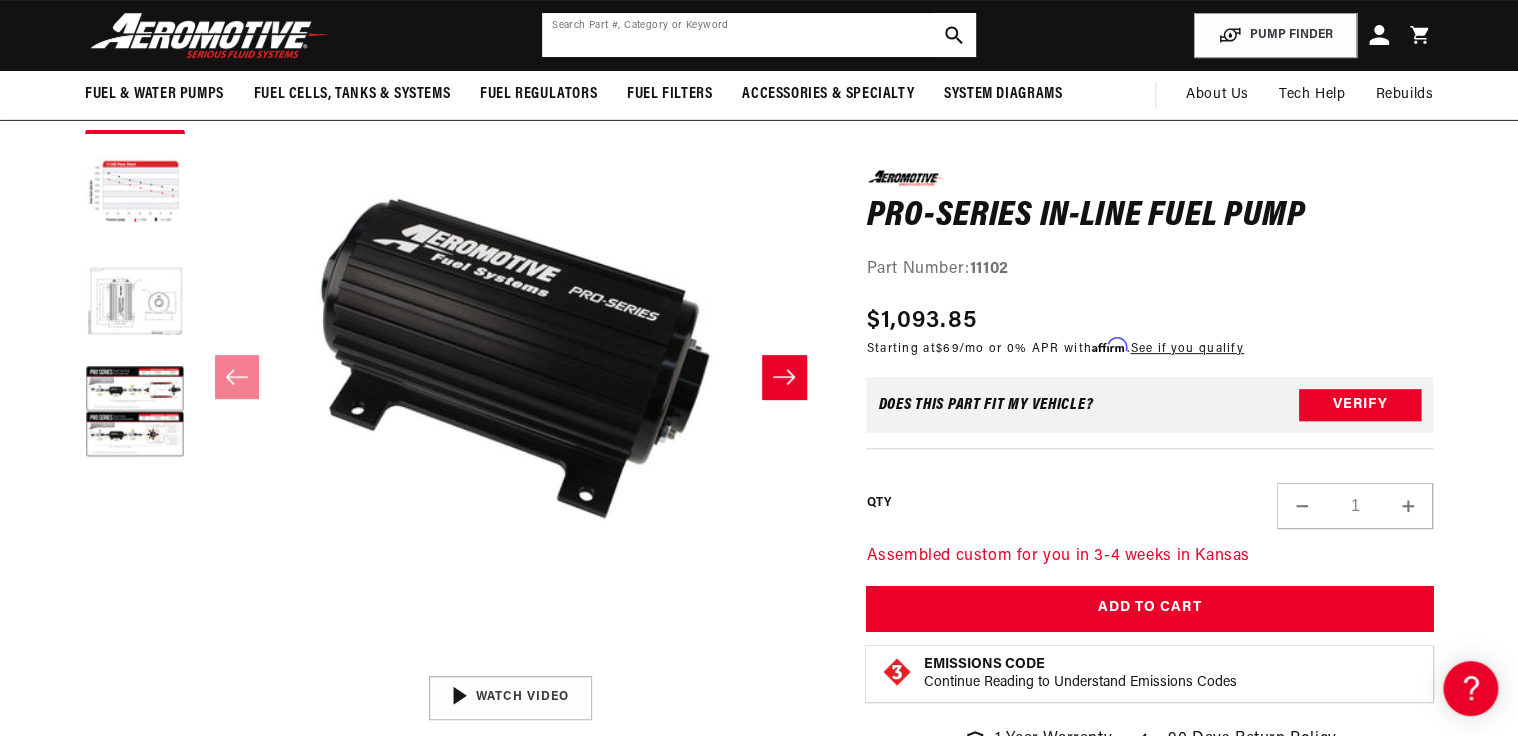 click 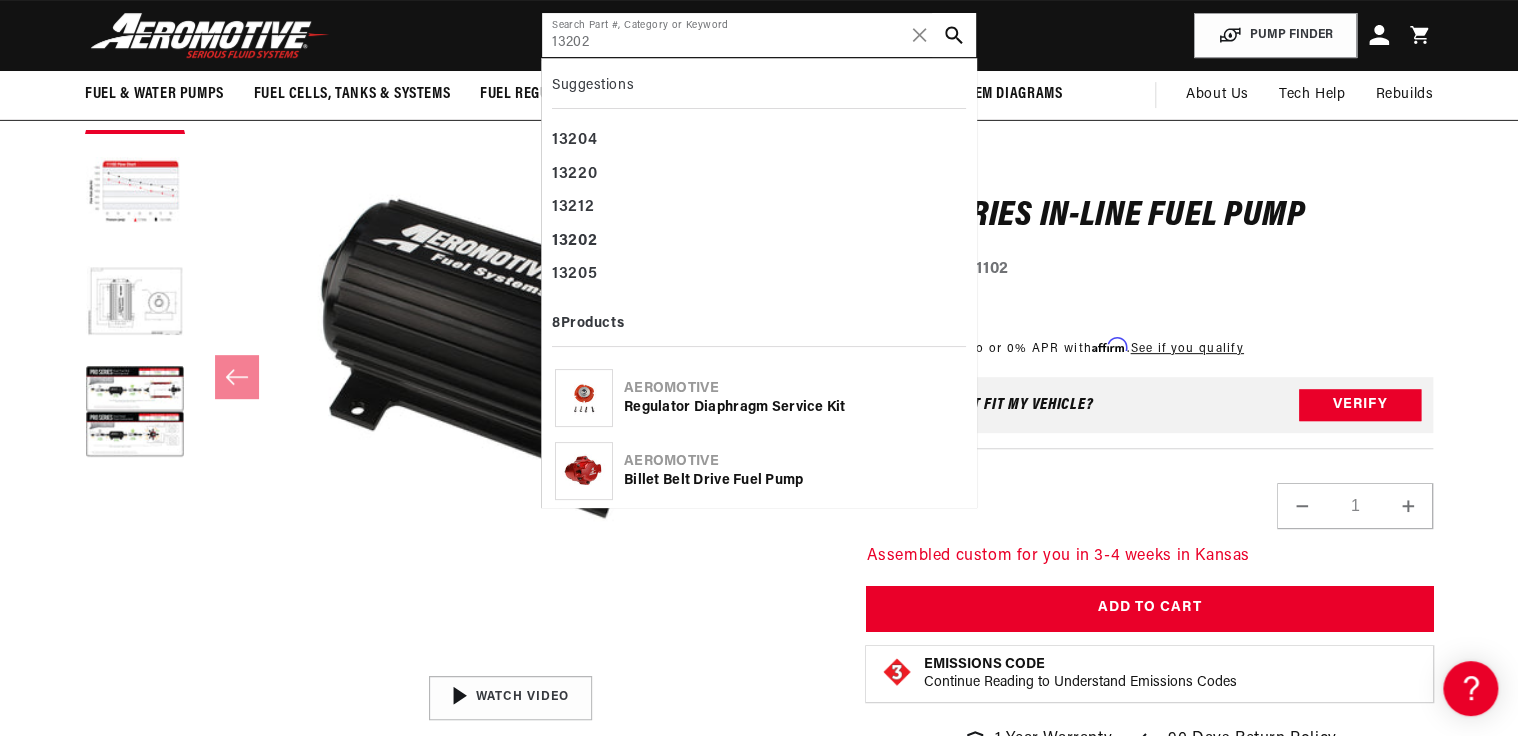 type on "13202" 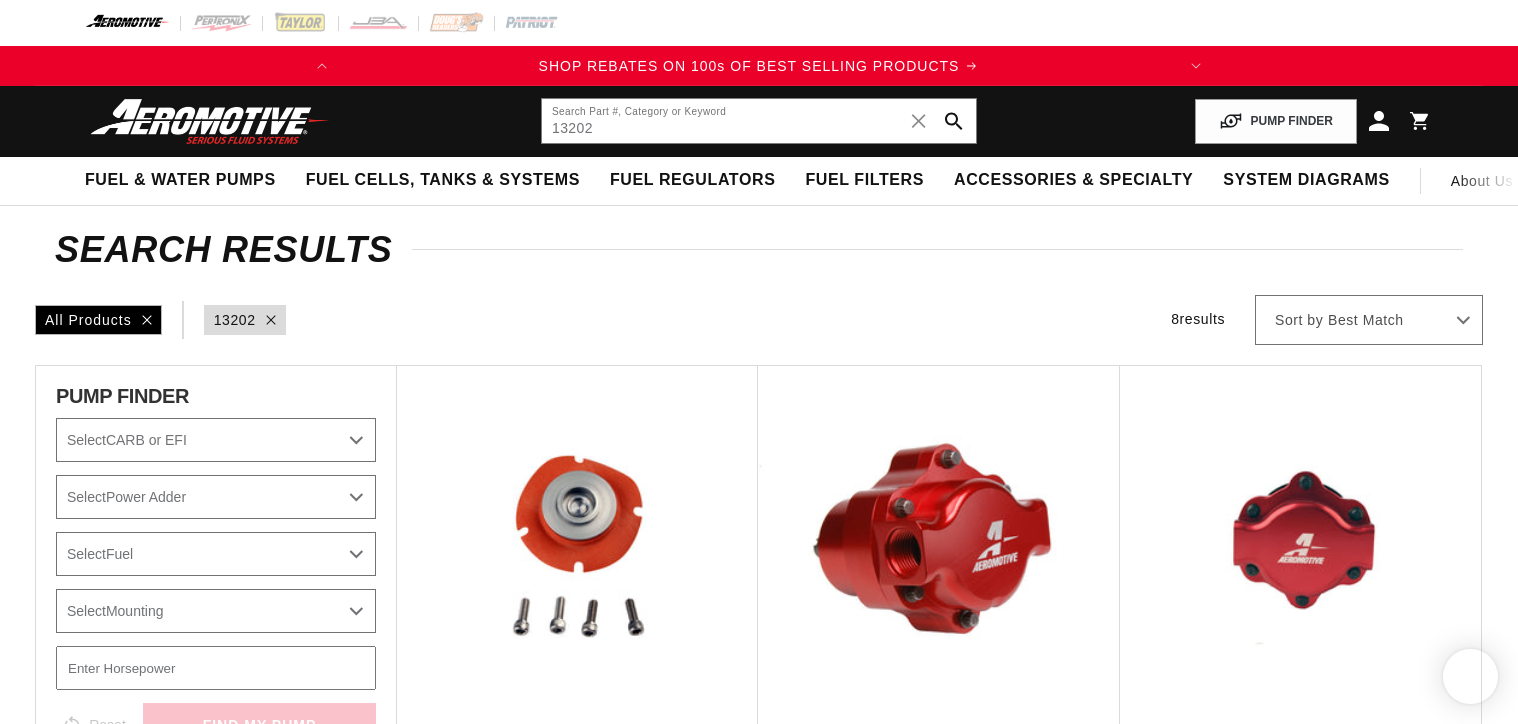 scroll, scrollTop: 0, scrollLeft: 0, axis: both 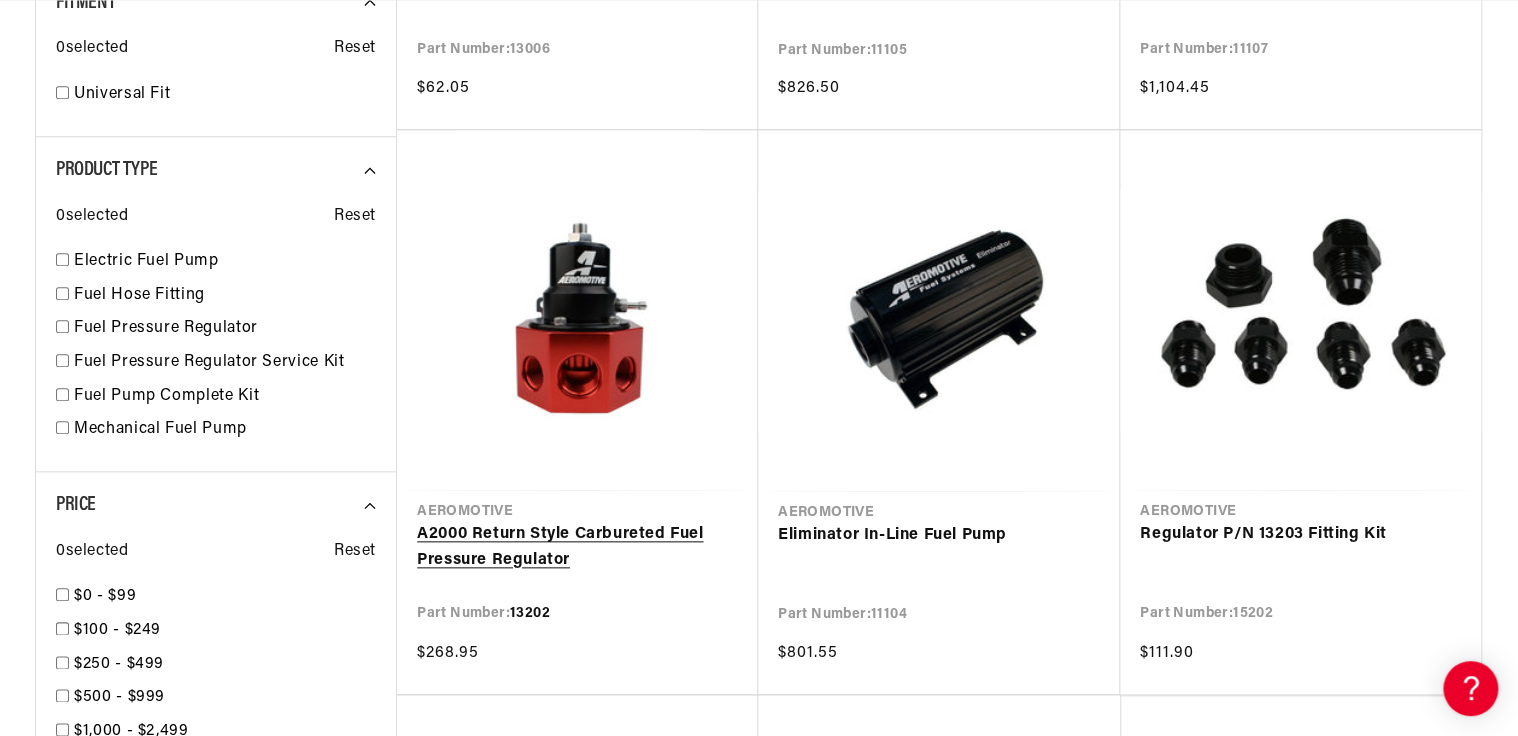 click on "A2000 Return Style Carbureted Fuel Pressure Regulator" at bounding box center (577, 547) 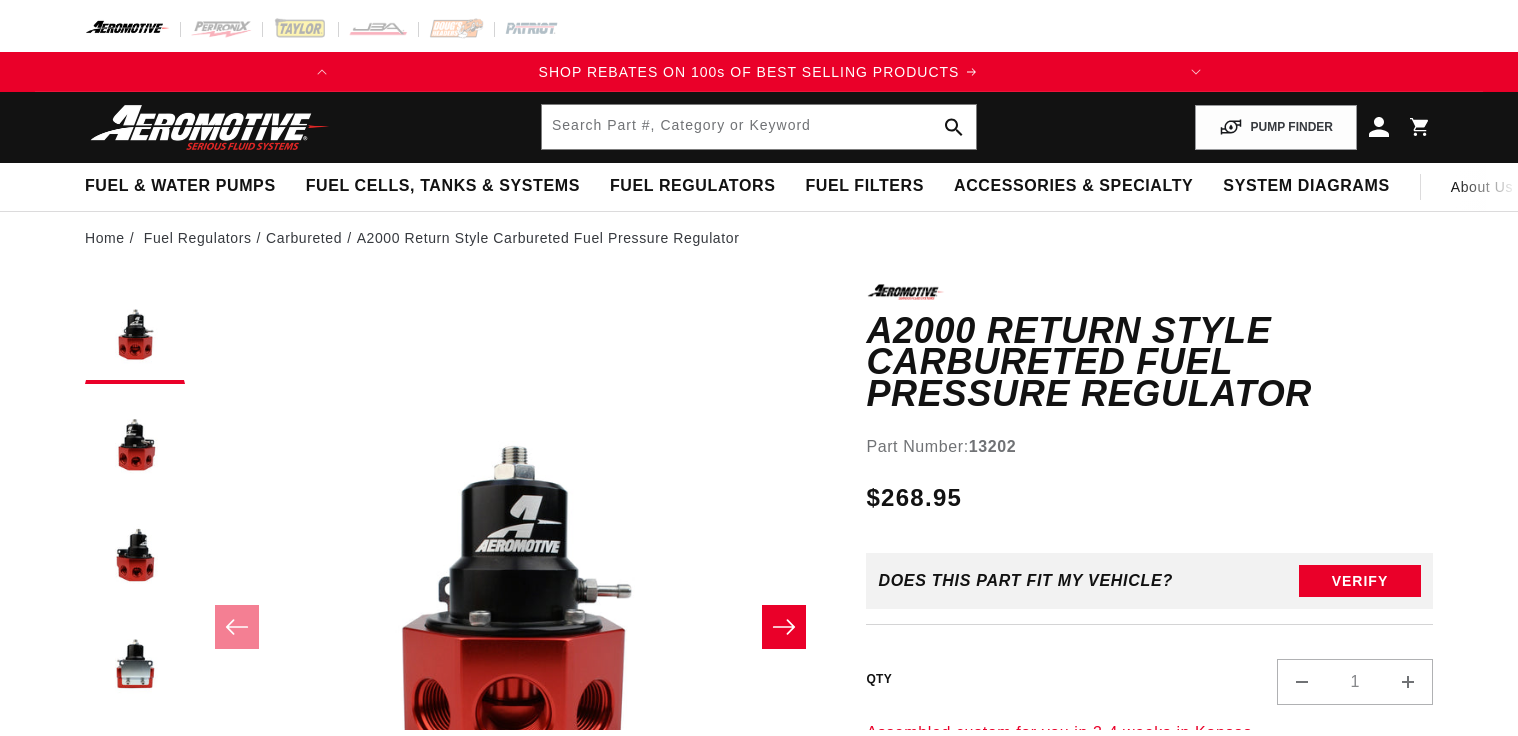 scroll, scrollTop: 0, scrollLeft: 0, axis: both 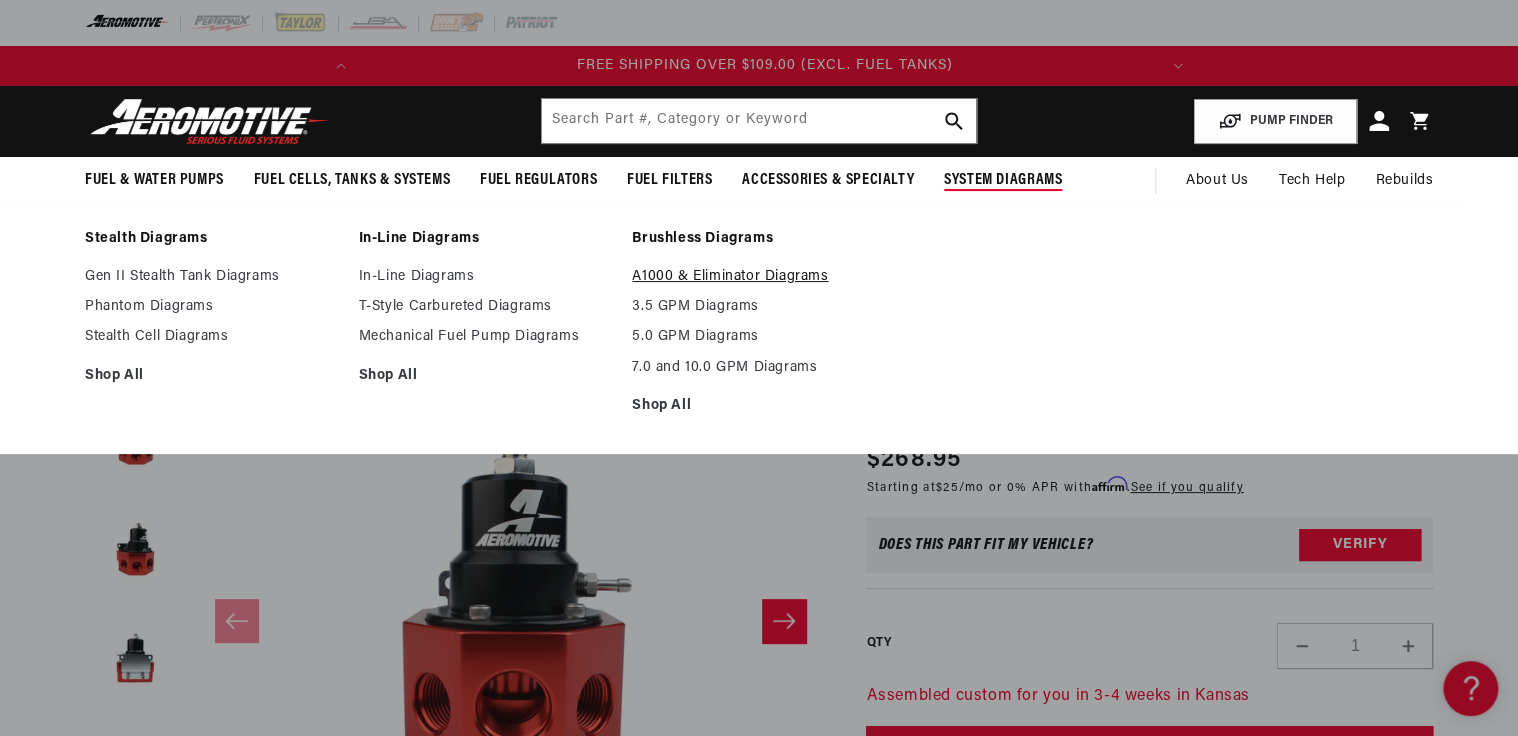 click on "A1000 & Eliminator Diagrams" at bounding box center (759, 277) 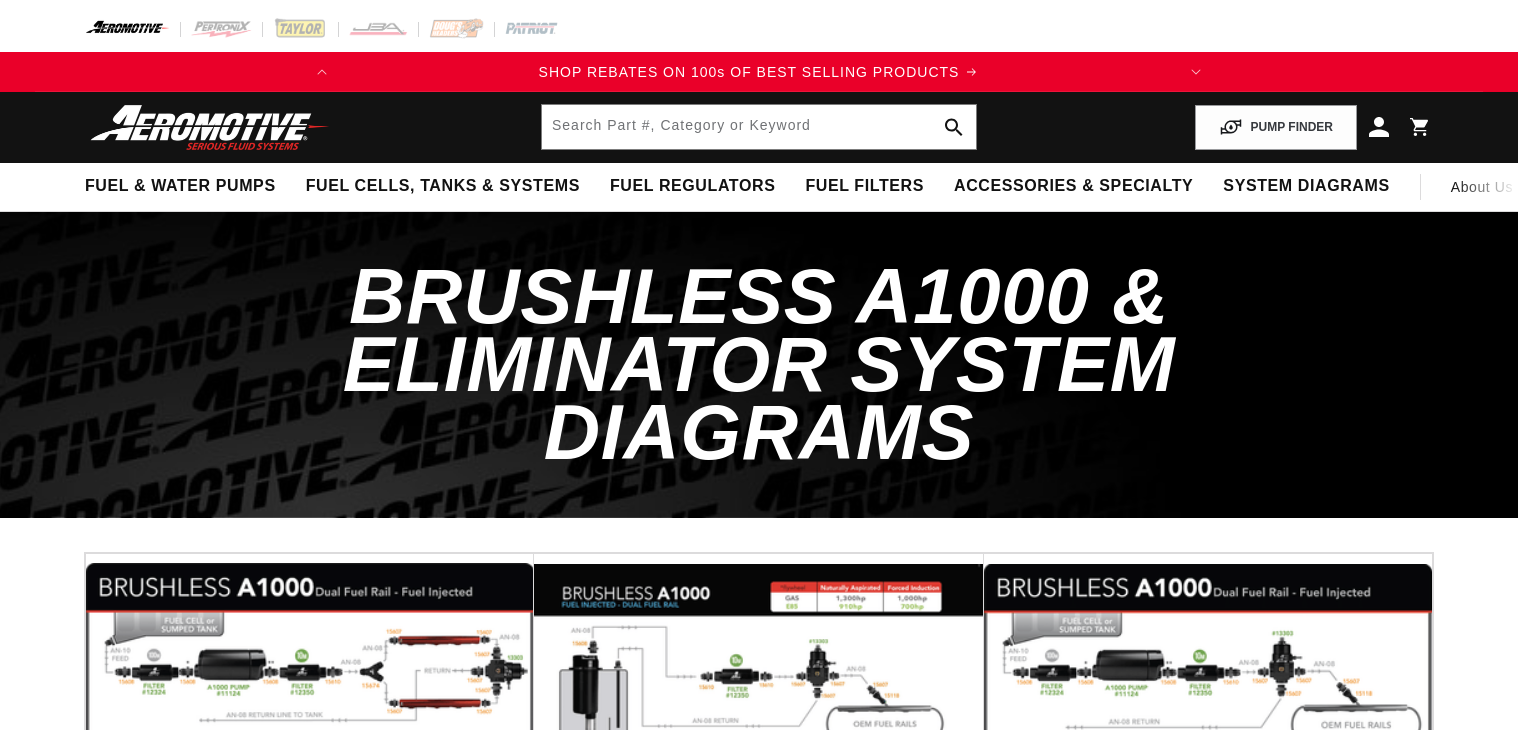 scroll, scrollTop: 0, scrollLeft: 0, axis: both 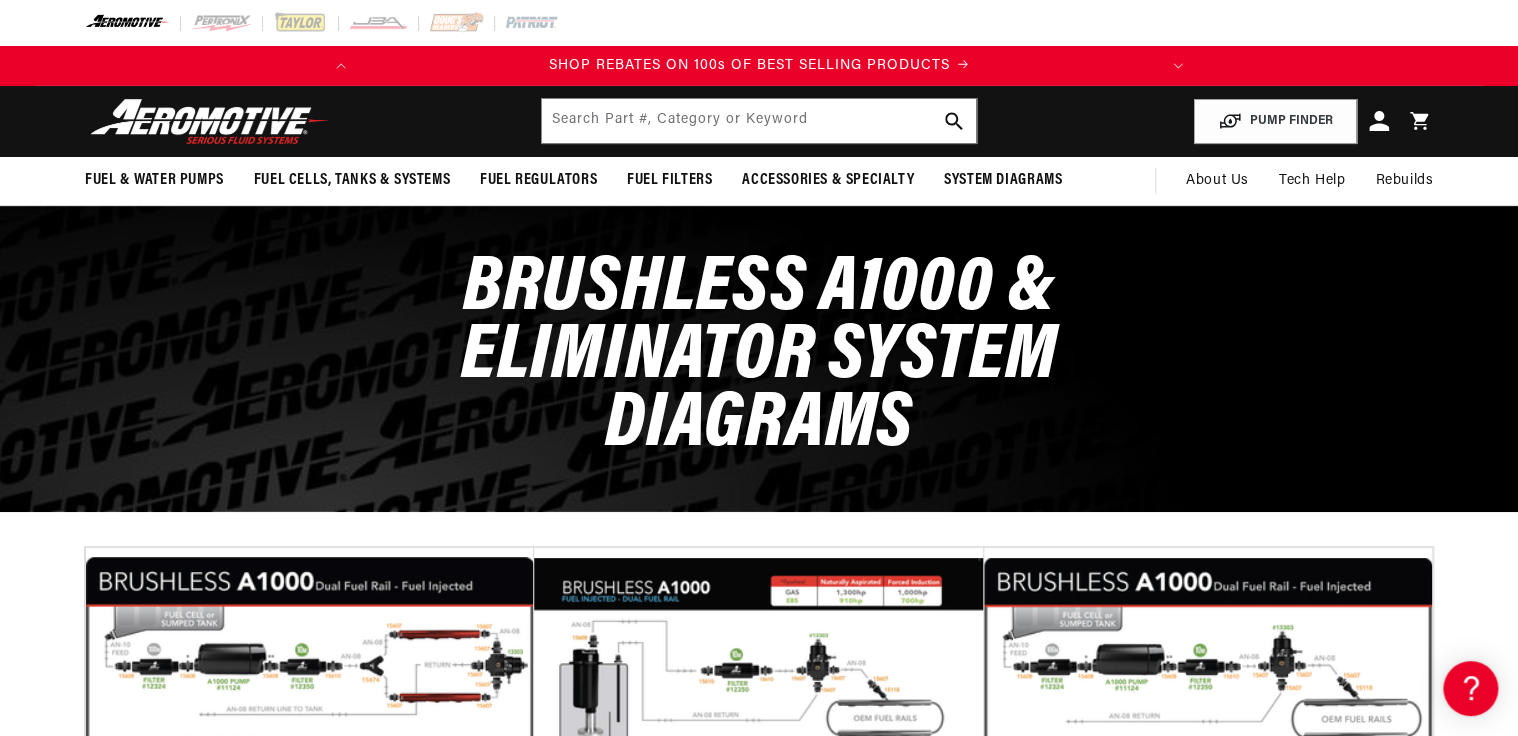 click on "Brushless A1000 & Eliminator System Diagrams" at bounding box center [759, 358] 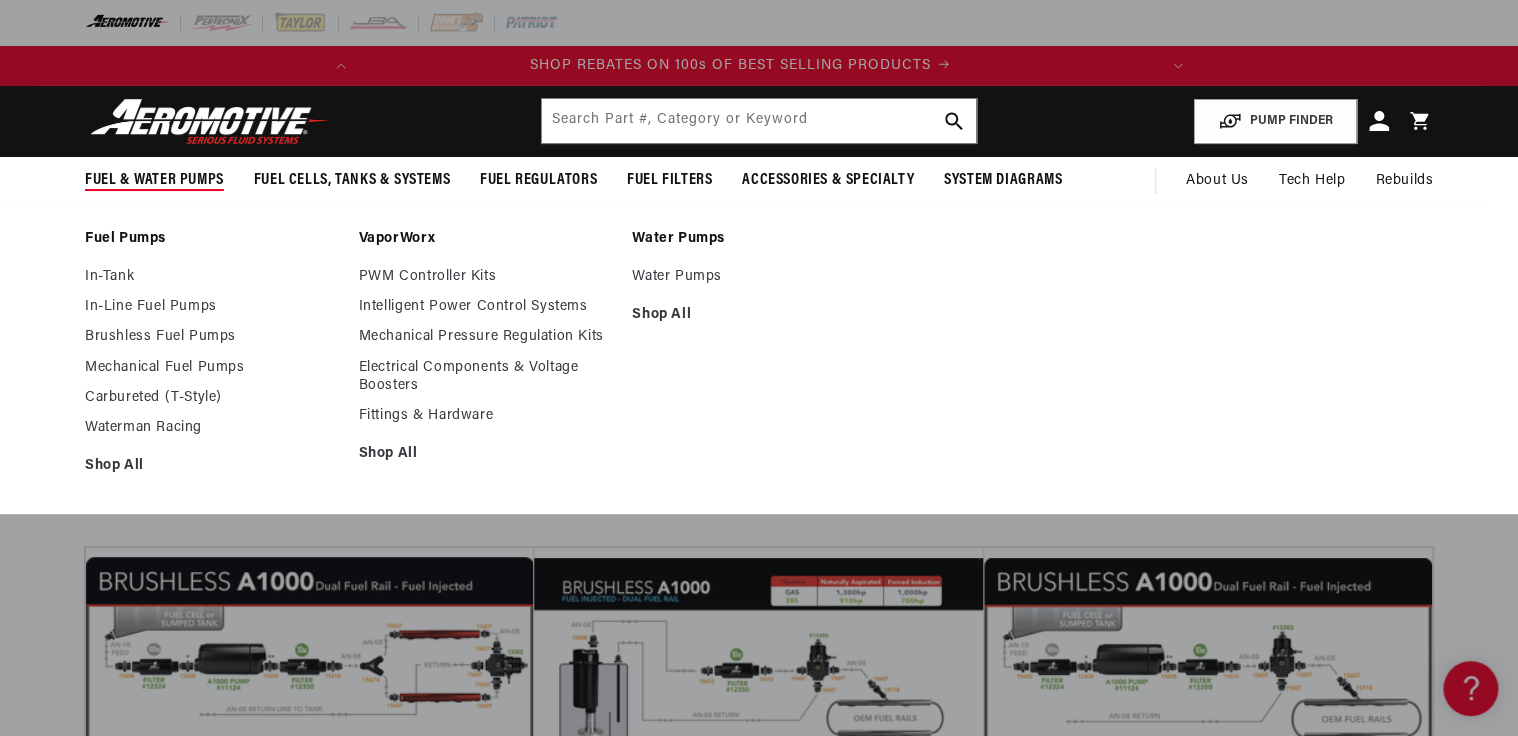 scroll, scrollTop: 0, scrollLeft: 0, axis: both 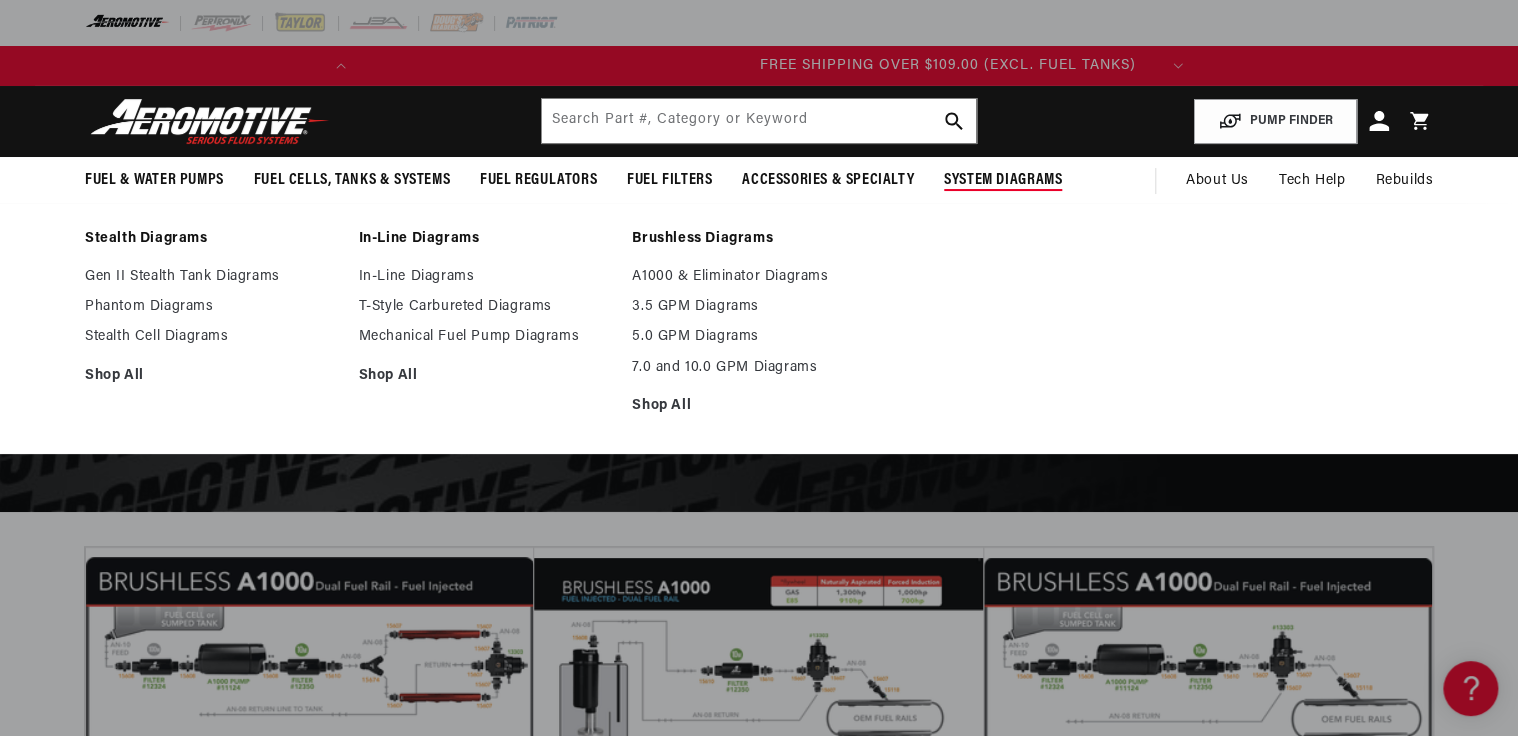 click on "System Diagrams" at bounding box center (1003, 180) 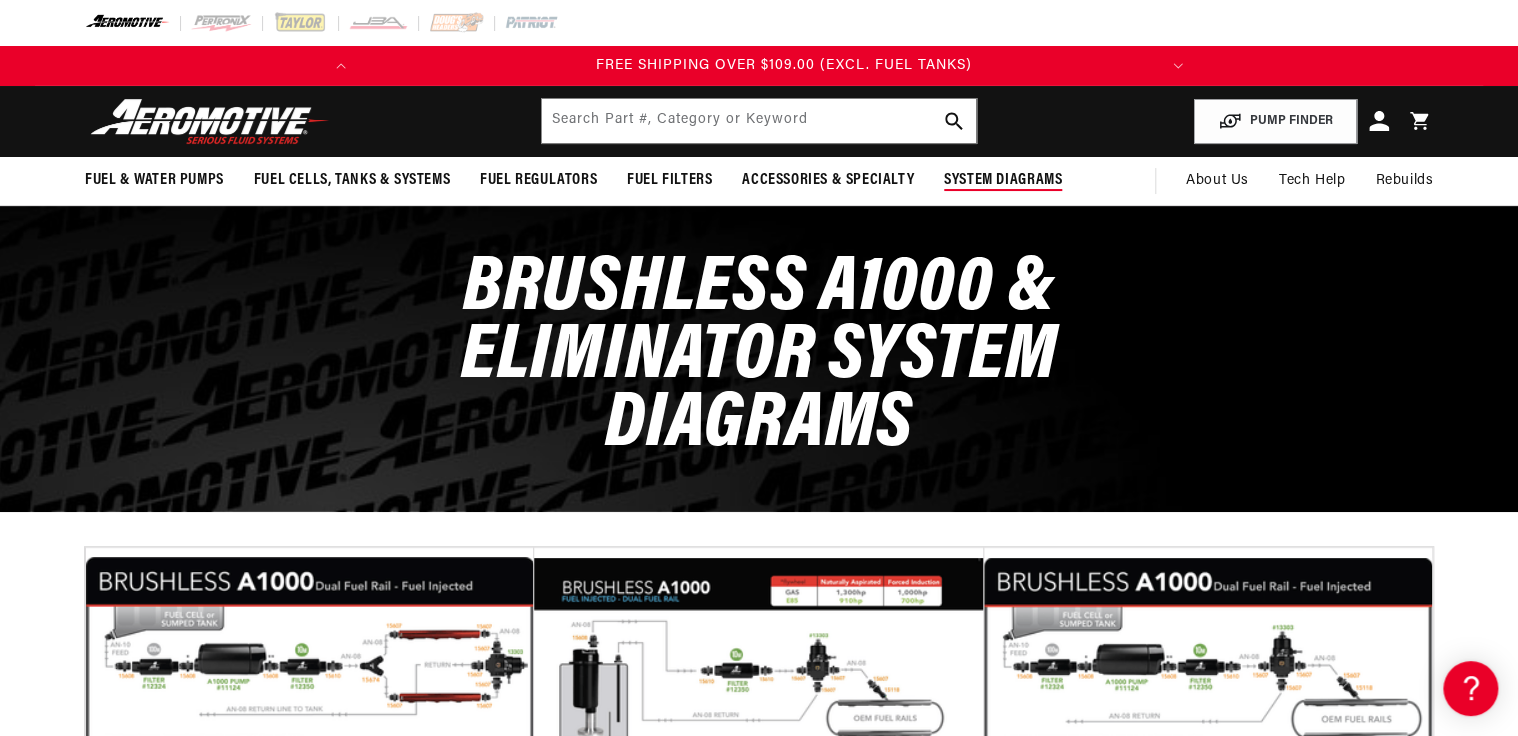 scroll, scrollTop: 0, scrollLeft: 791, axis: horizontal 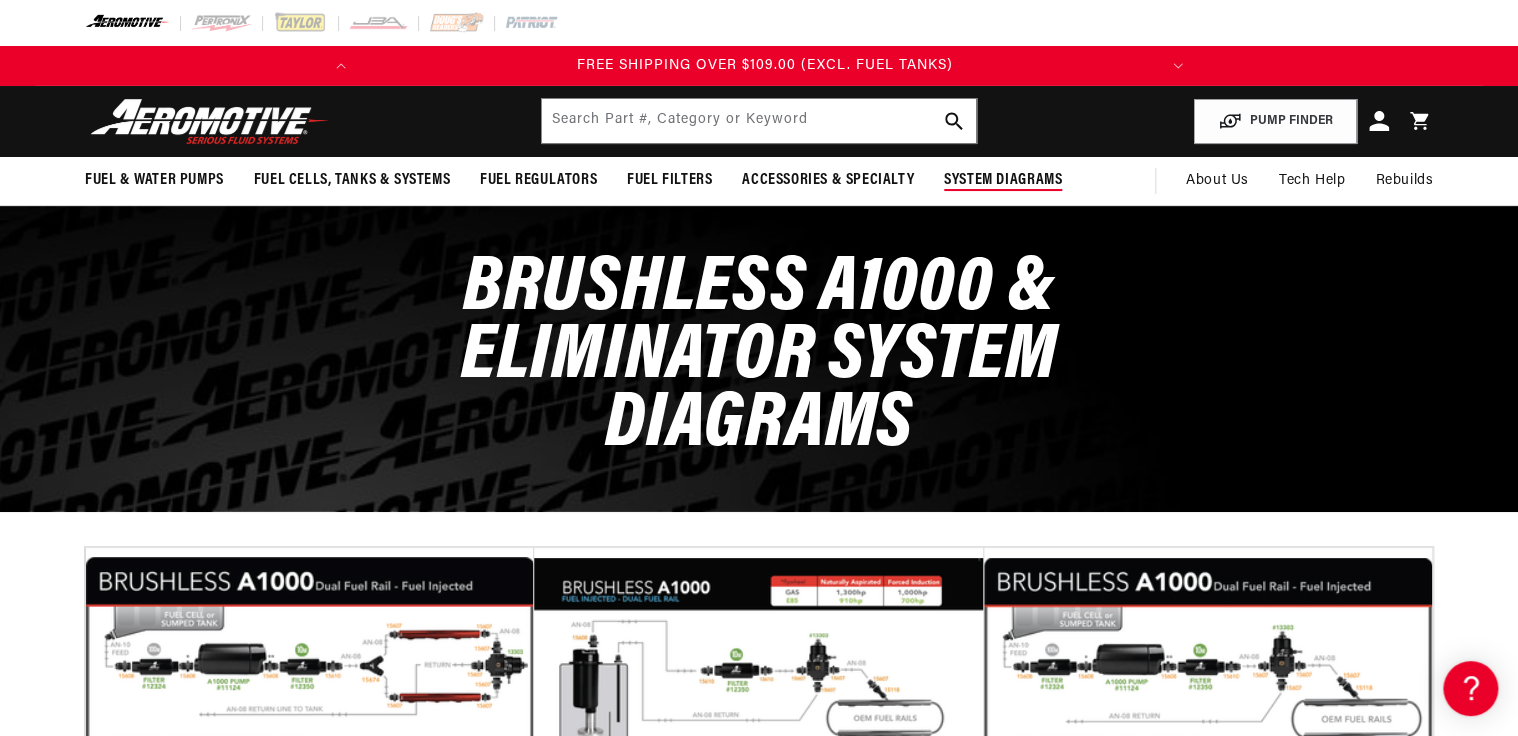 click on "System Diagrams" at bounding box center (1003, 180) 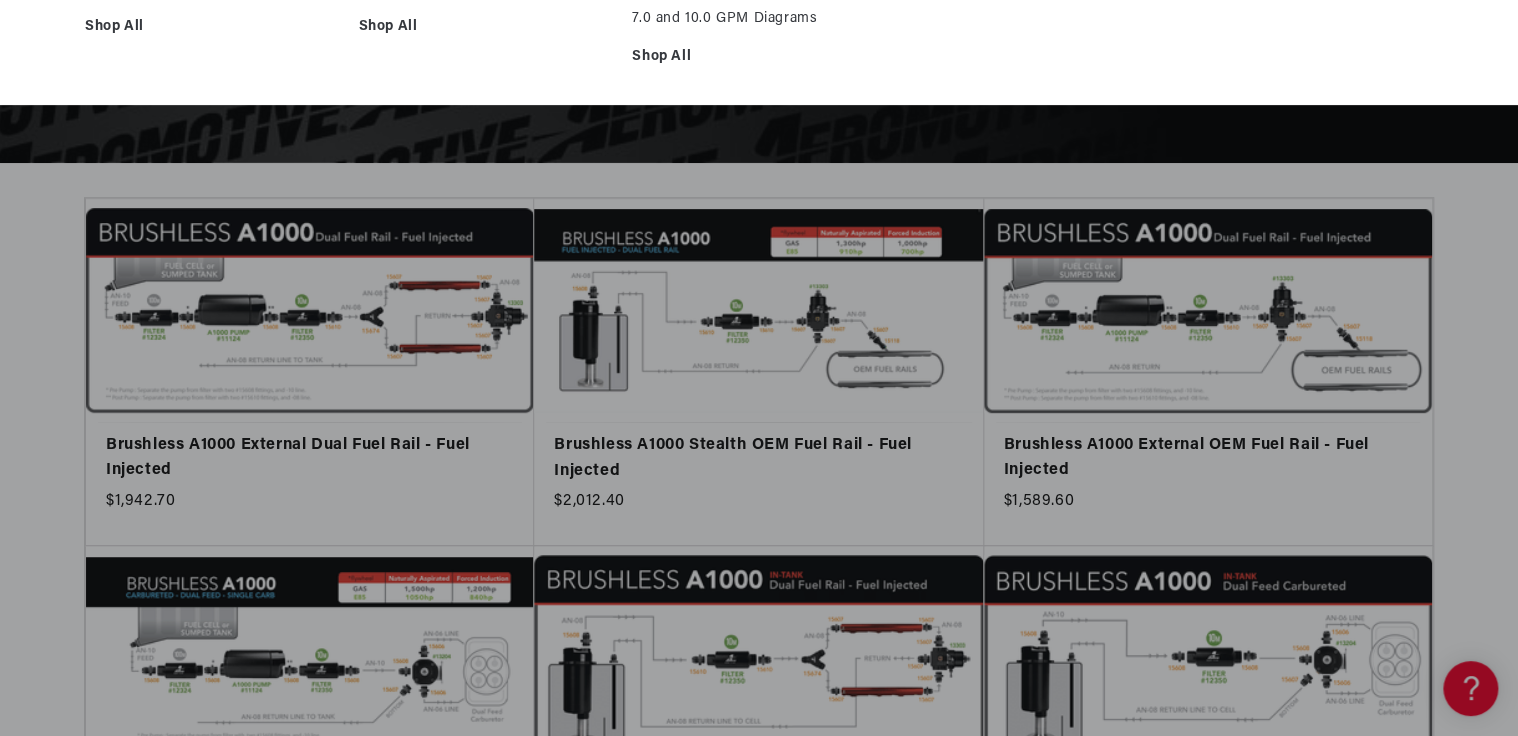 scroll, scrollTop: 480, scrollLeft: 0, axis: vertical 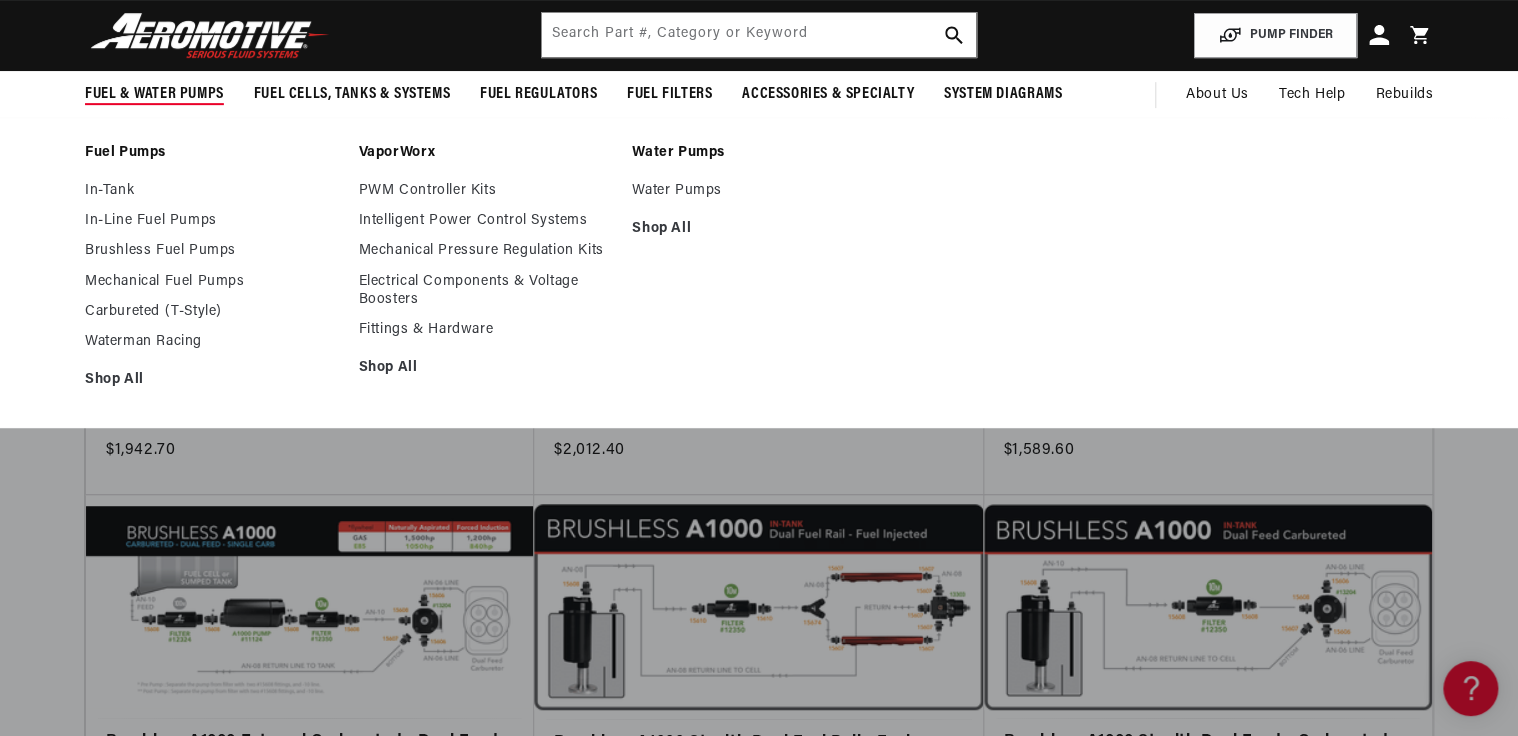 click on "Fuel & Water Pumps" at bounding box center (154, 94) 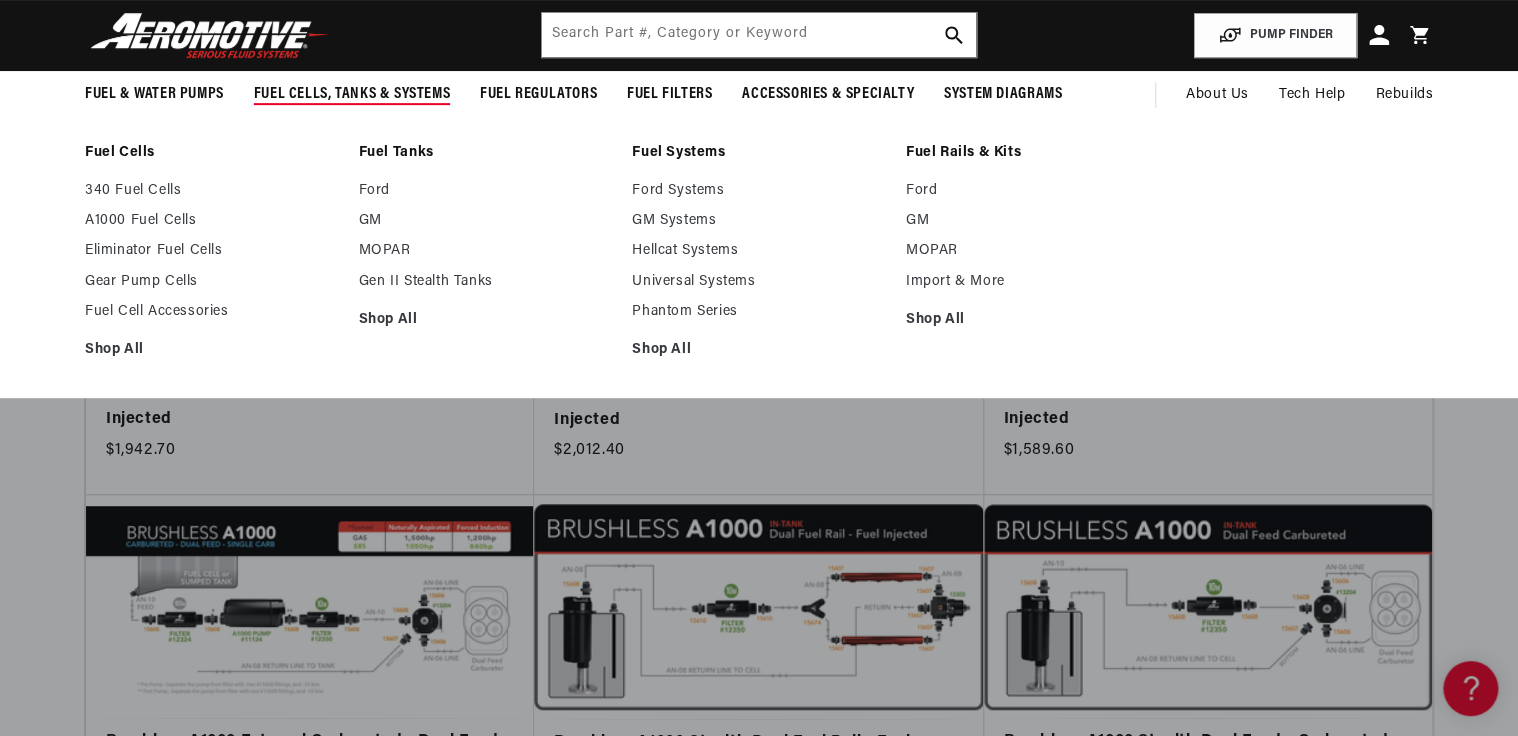 click on "Fuel Cells, Tanks & Systems" at bounding box center [352, 94] 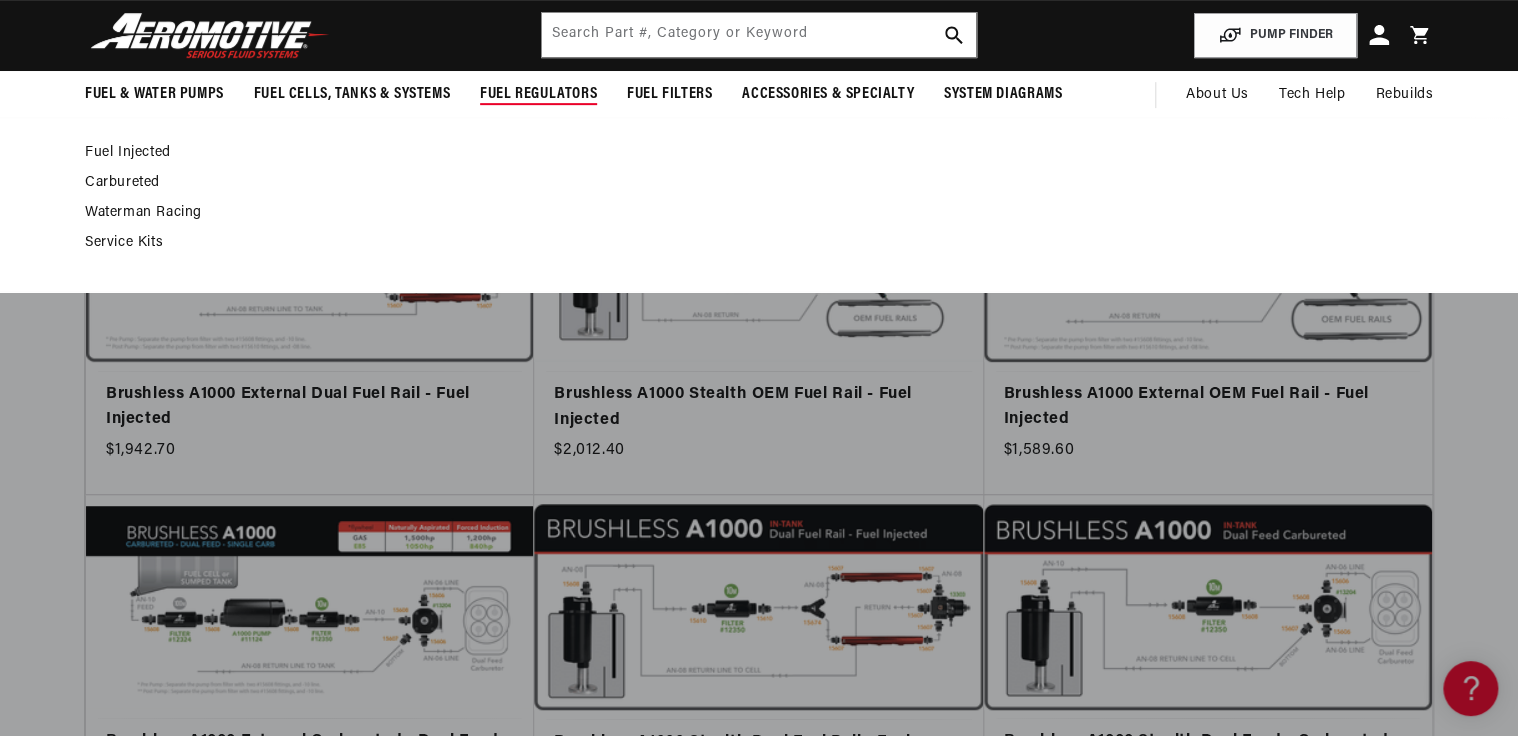 click on "Fuel Regulators" at bounding box center (538, 94) 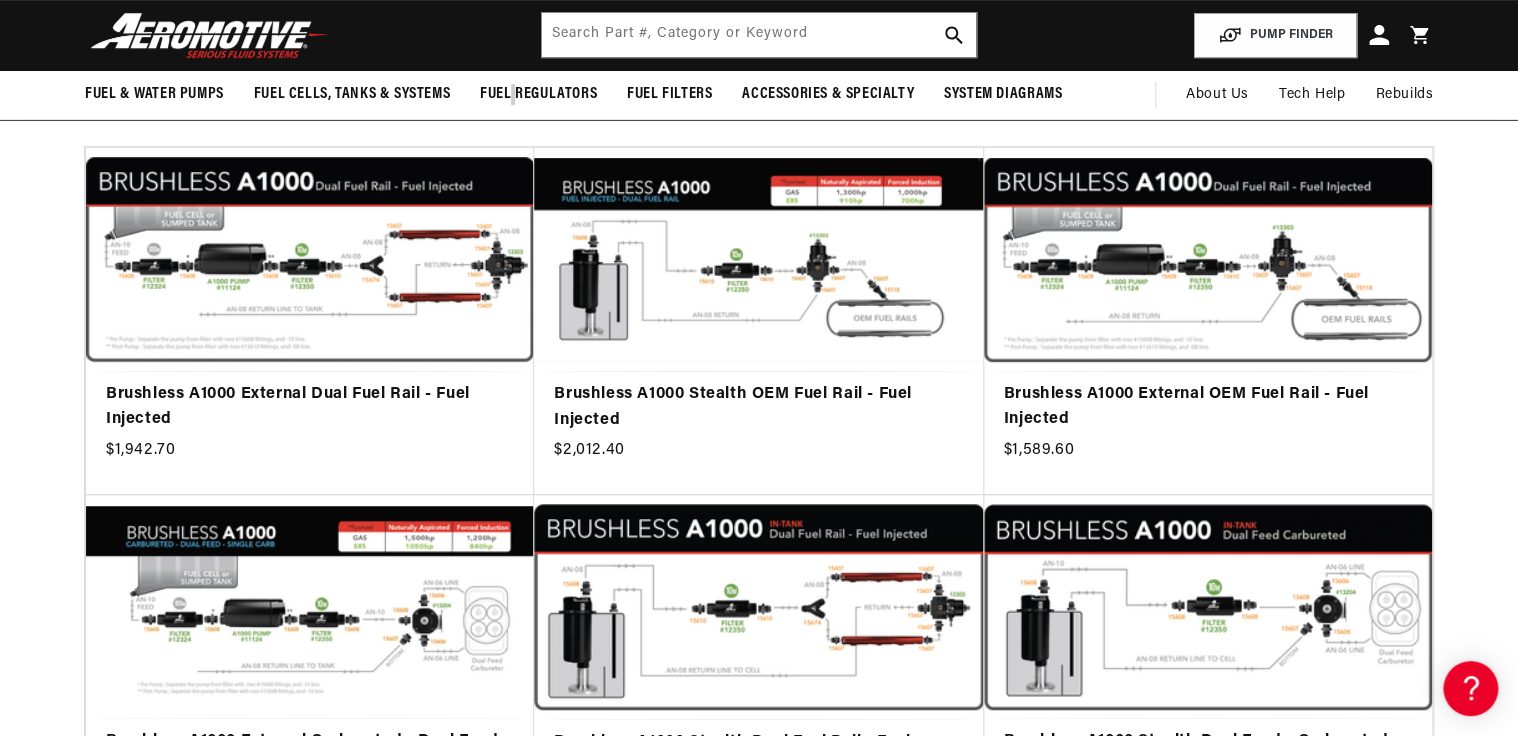 scroll, scrollTop: 0, scrollLeft: 321, axis: horizontal 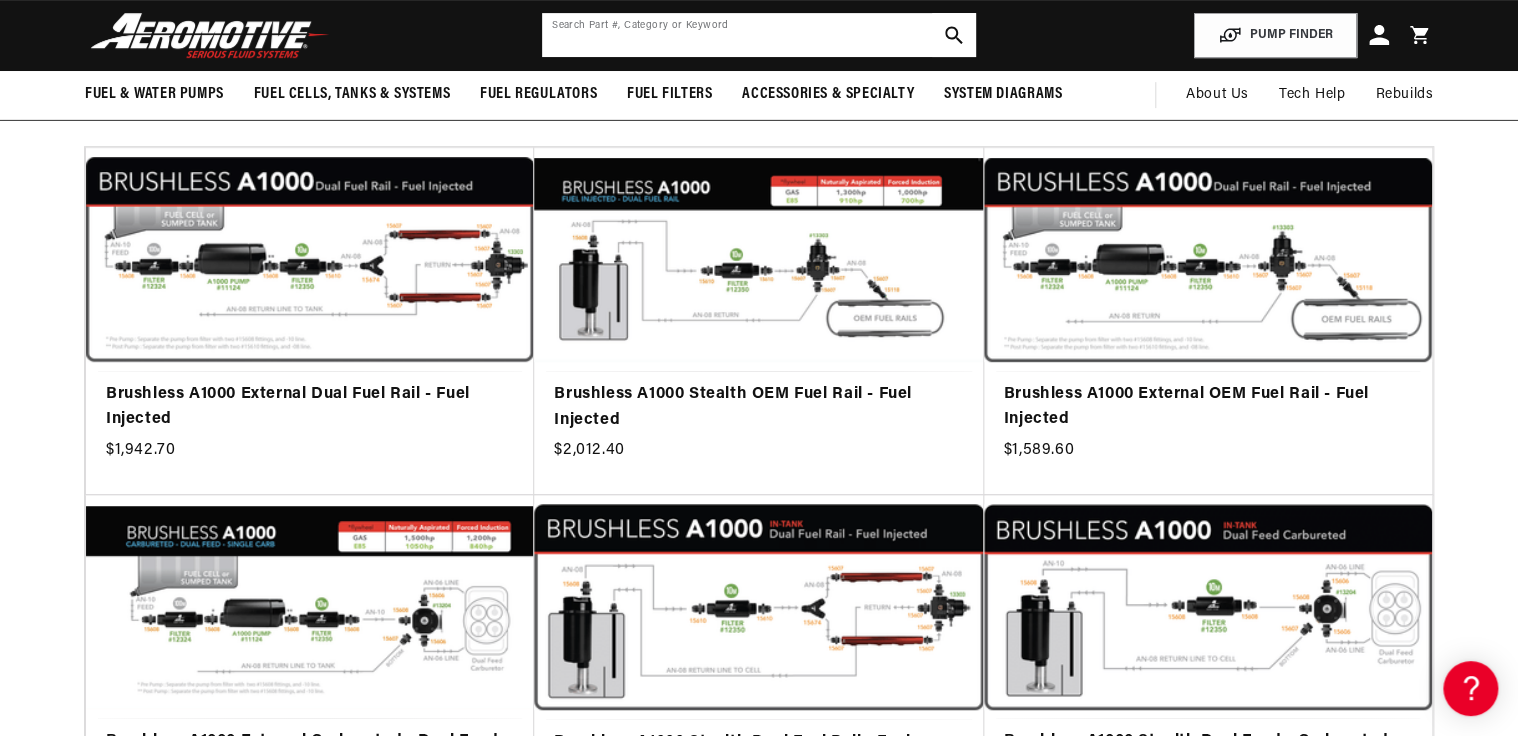 click 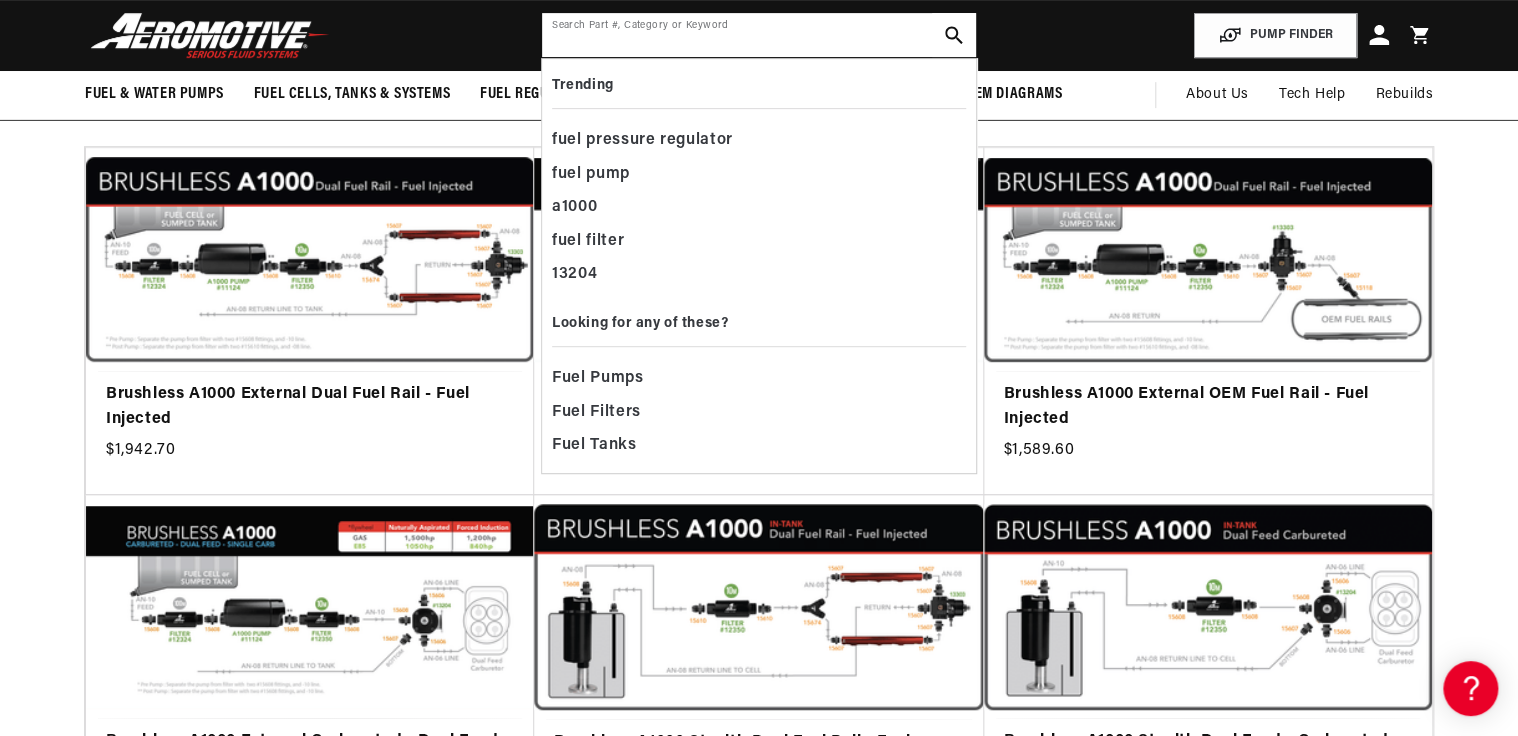 scroll, scrollTop: 0, scrollLeft: 0, axis: both 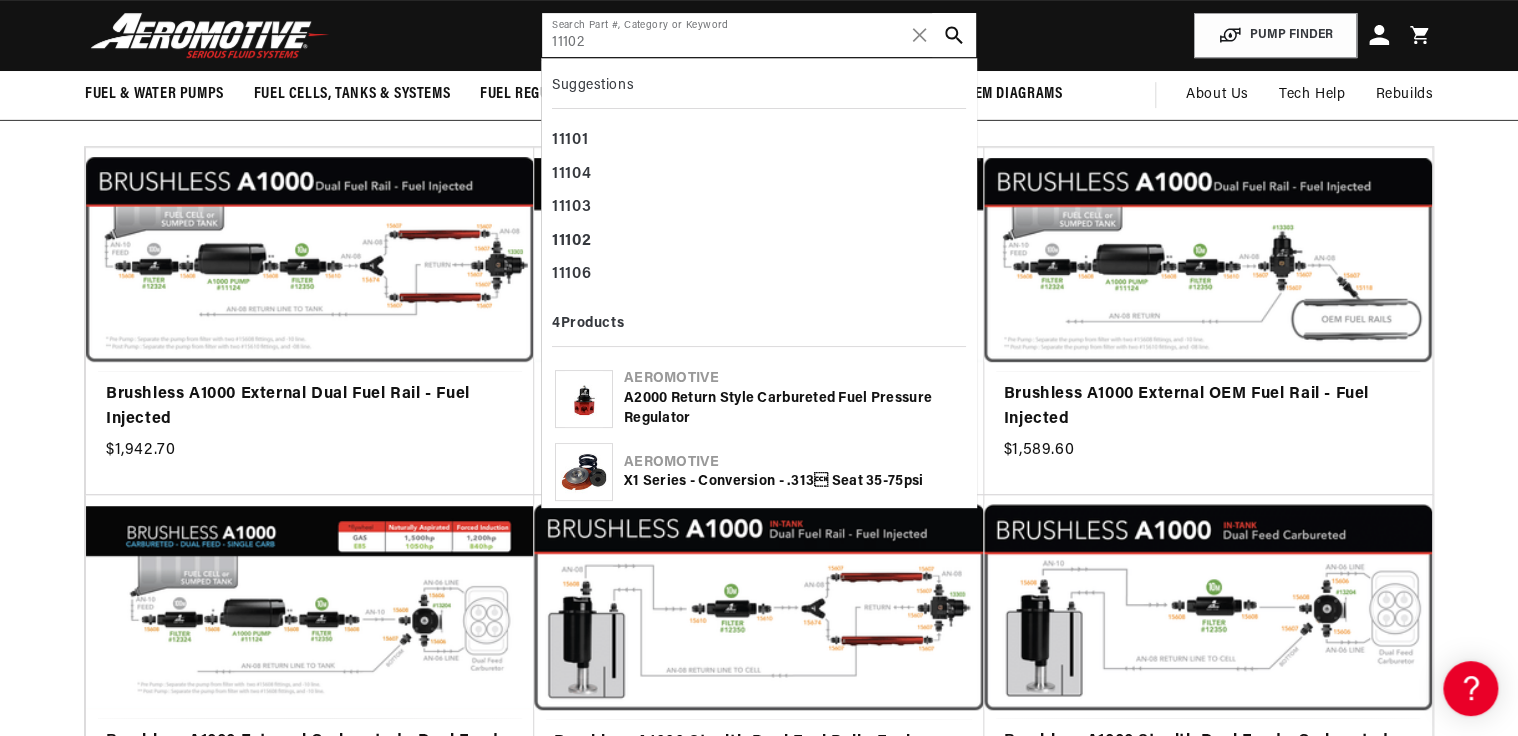 type on "11102" 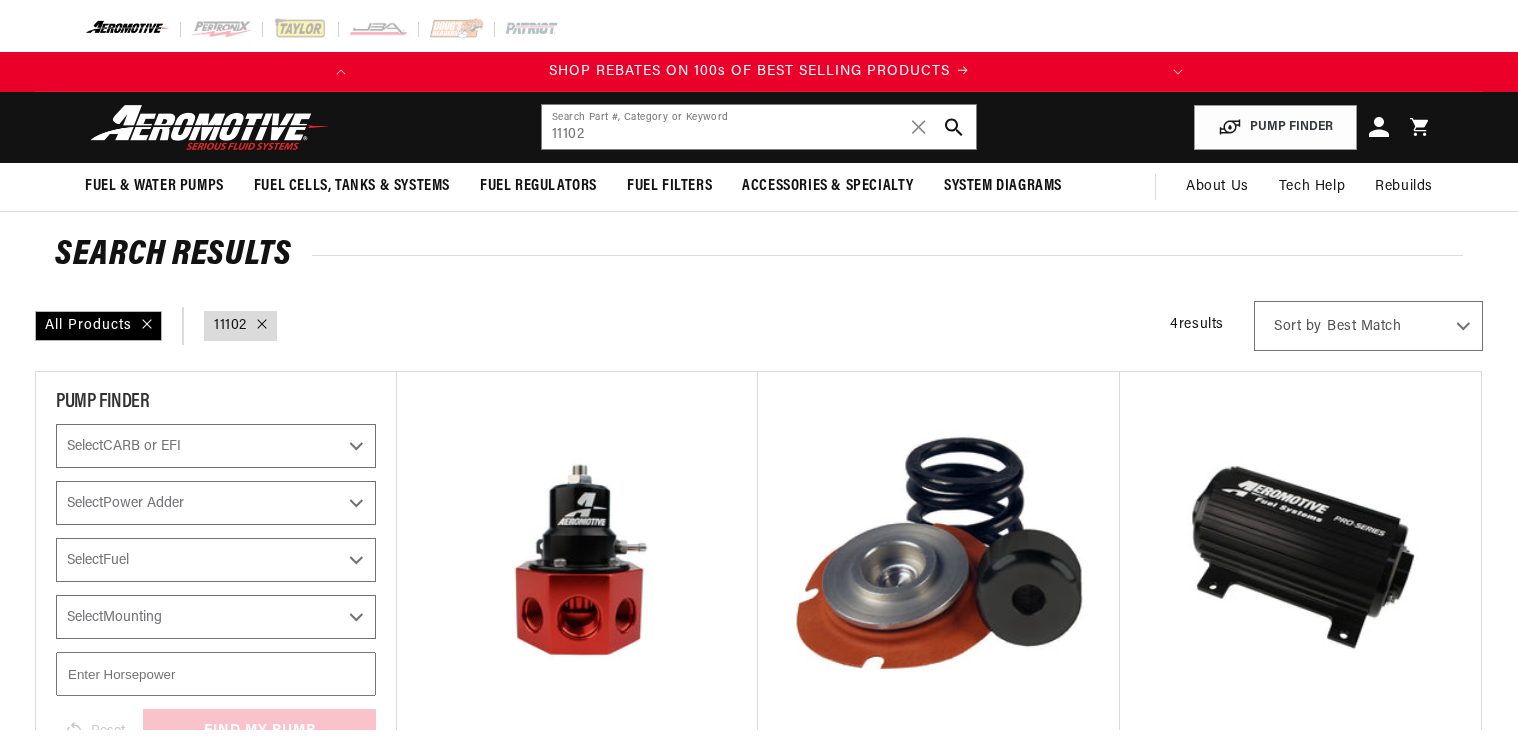 scroll, scrollTop: 0, scrollLeft: 0, axis: both 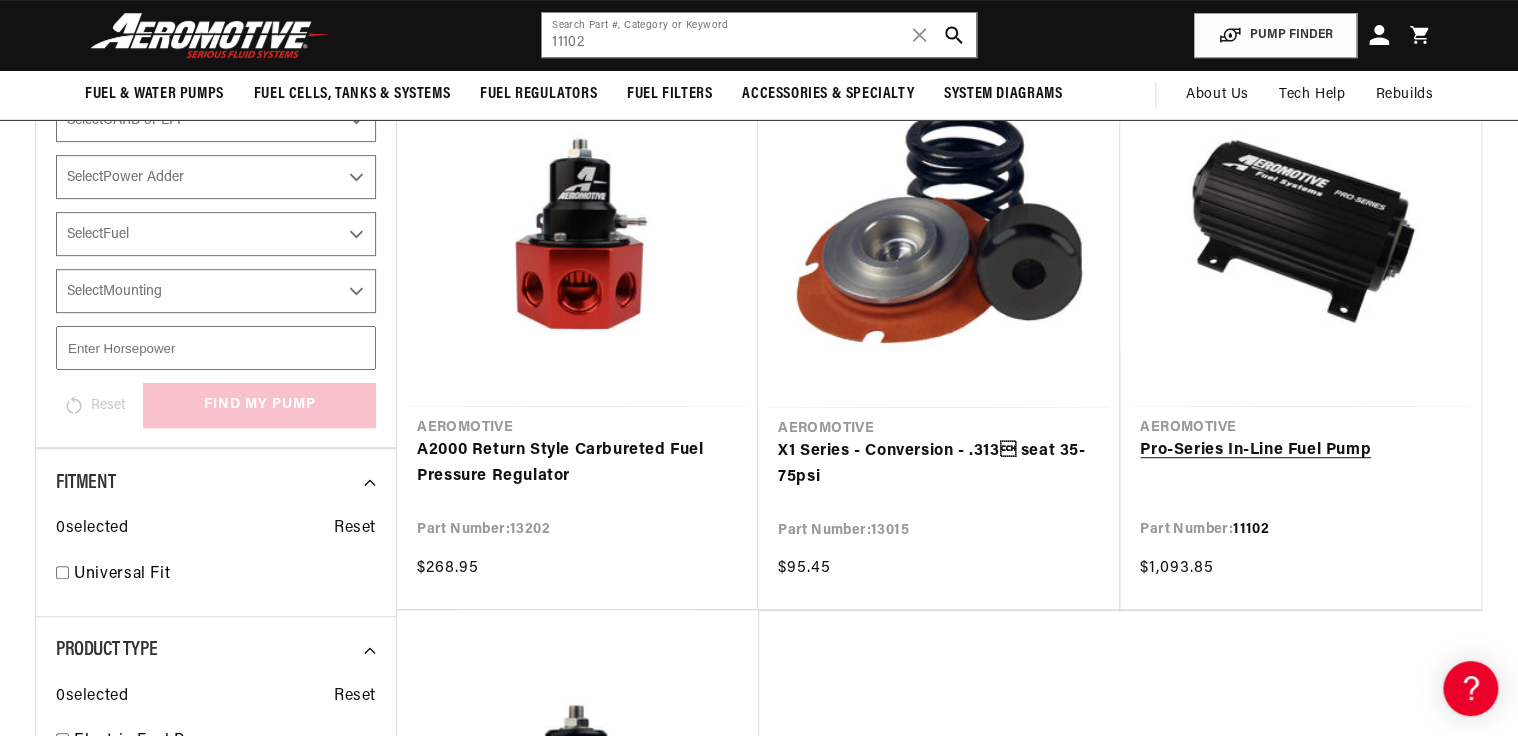 click on "Pro-Series In-Line Fuel Pump" at bounding box center [1300, 451] 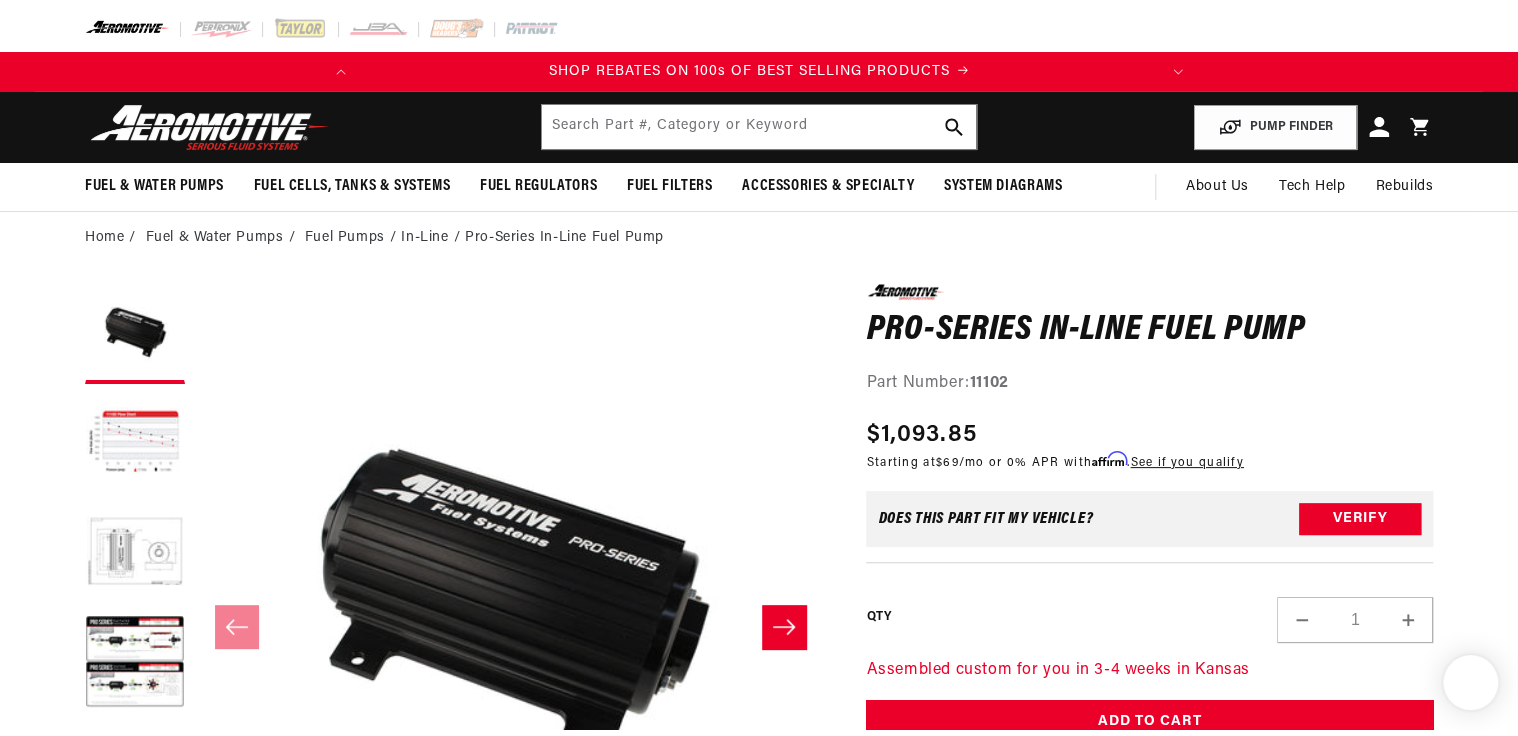 scroll, scrollTop: 61, scrollLeft: 0, axis: vertical 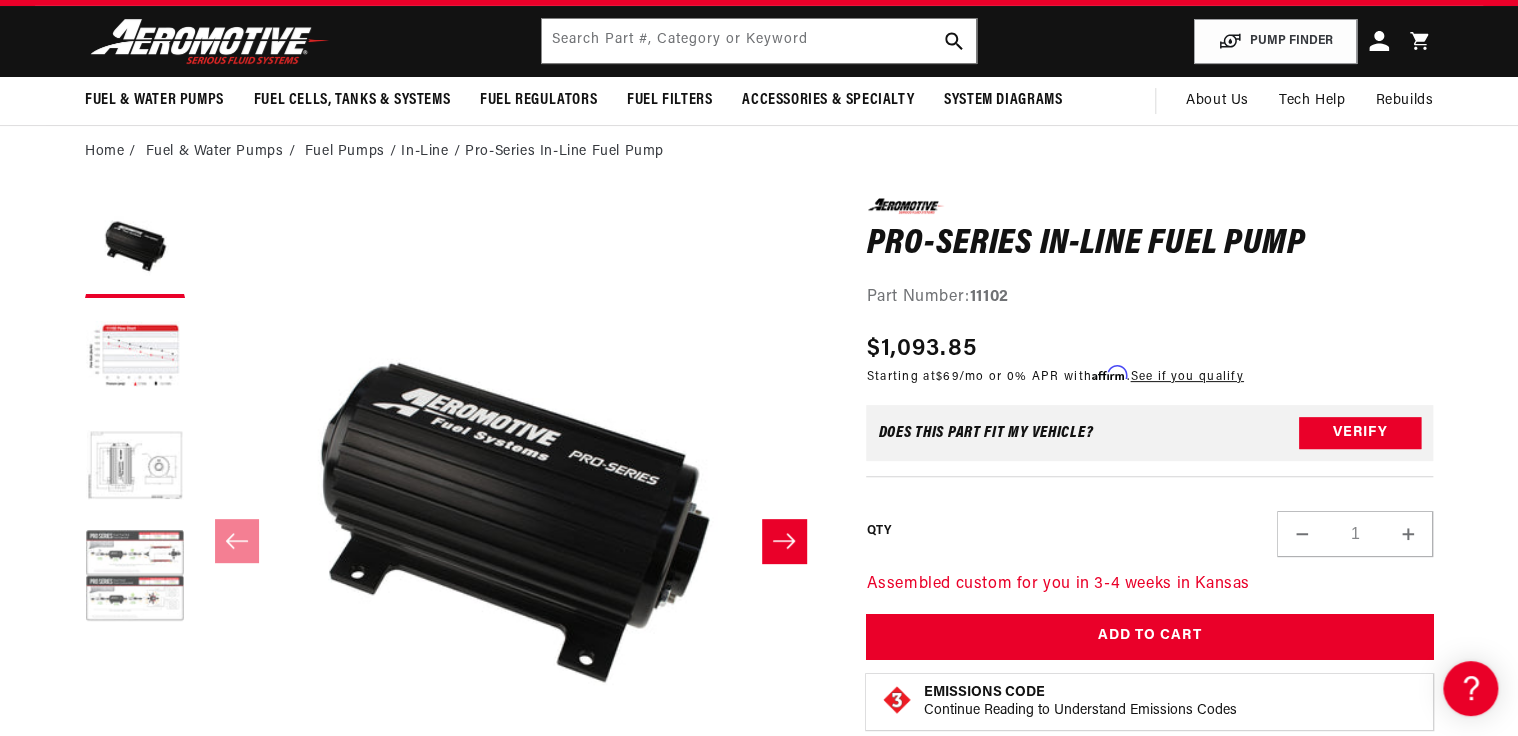 click at bounding box center (135, 578) 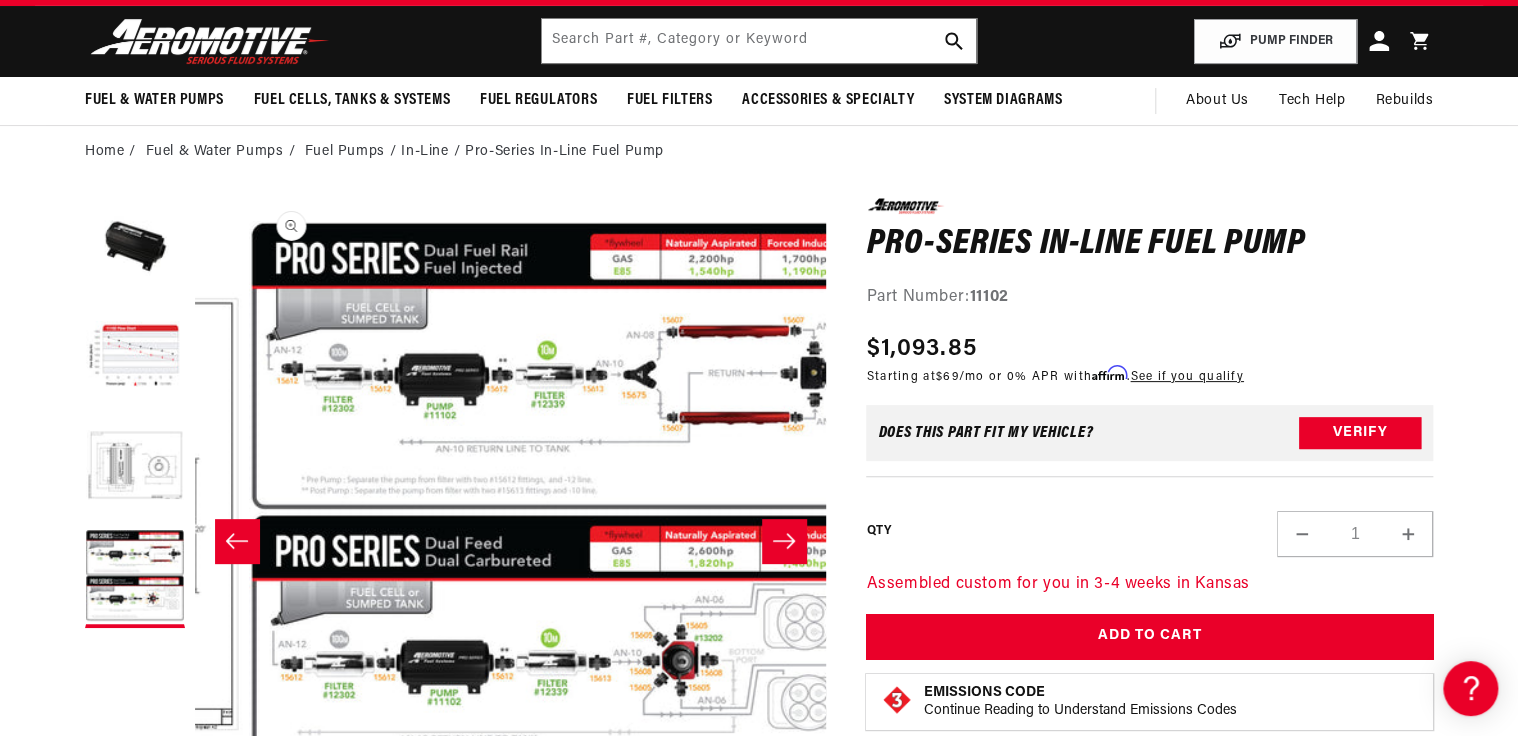 scroll, scrollTop: 0, scrollLeft: 1894, axis: horizontal 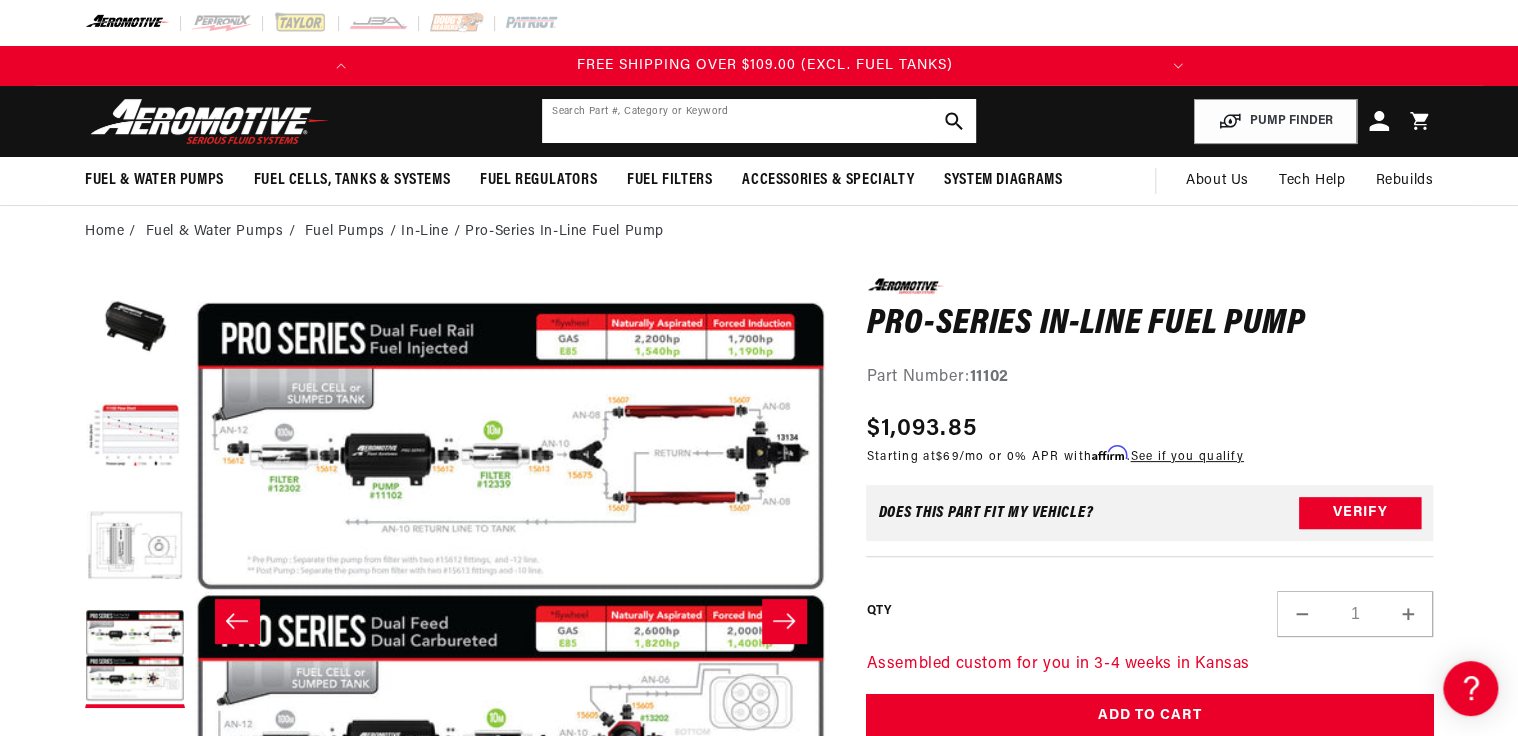 click 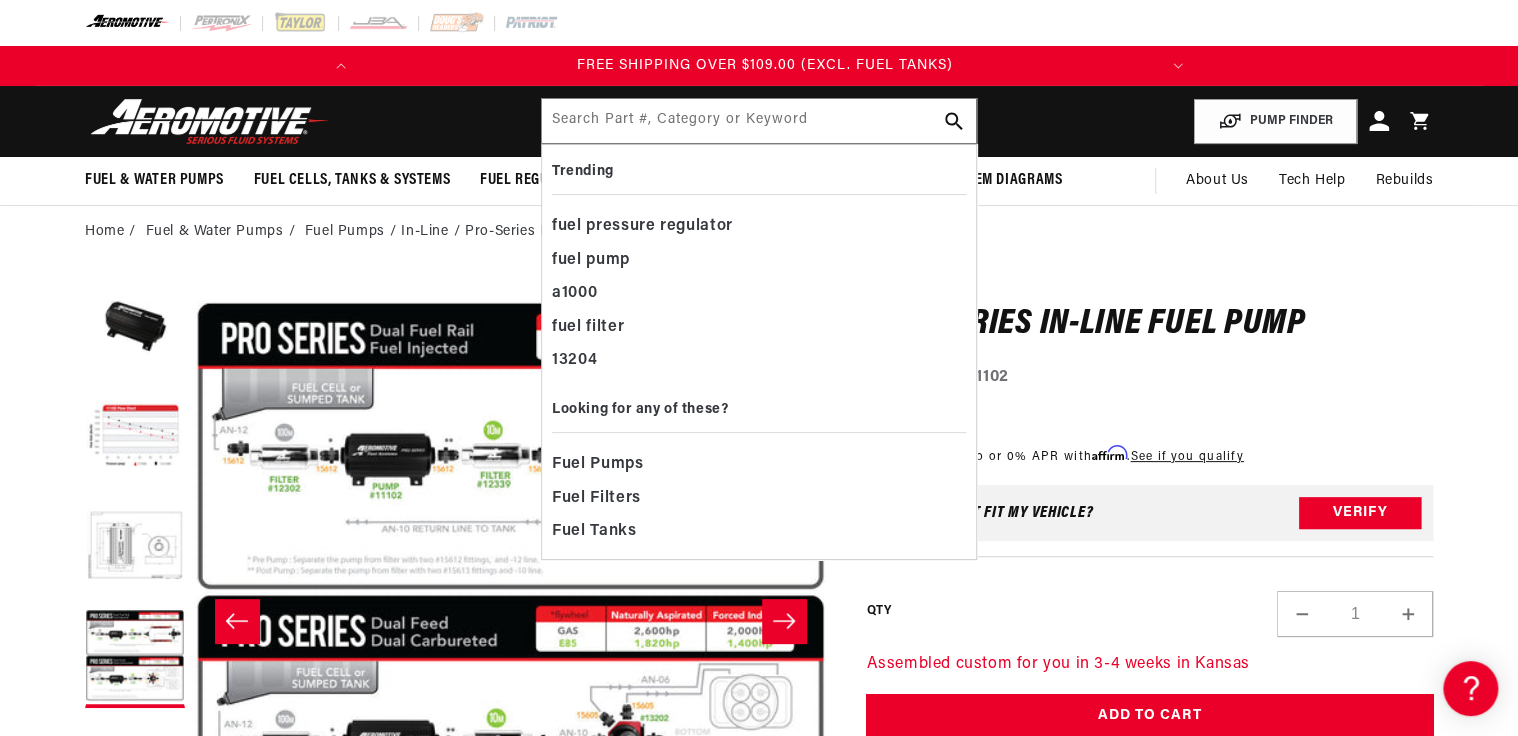 click on "Fuel & Water Pumps
Back
In-Tank
In-Line Fuel Pumps Waterman Racing" at bounding box center [759, 121] 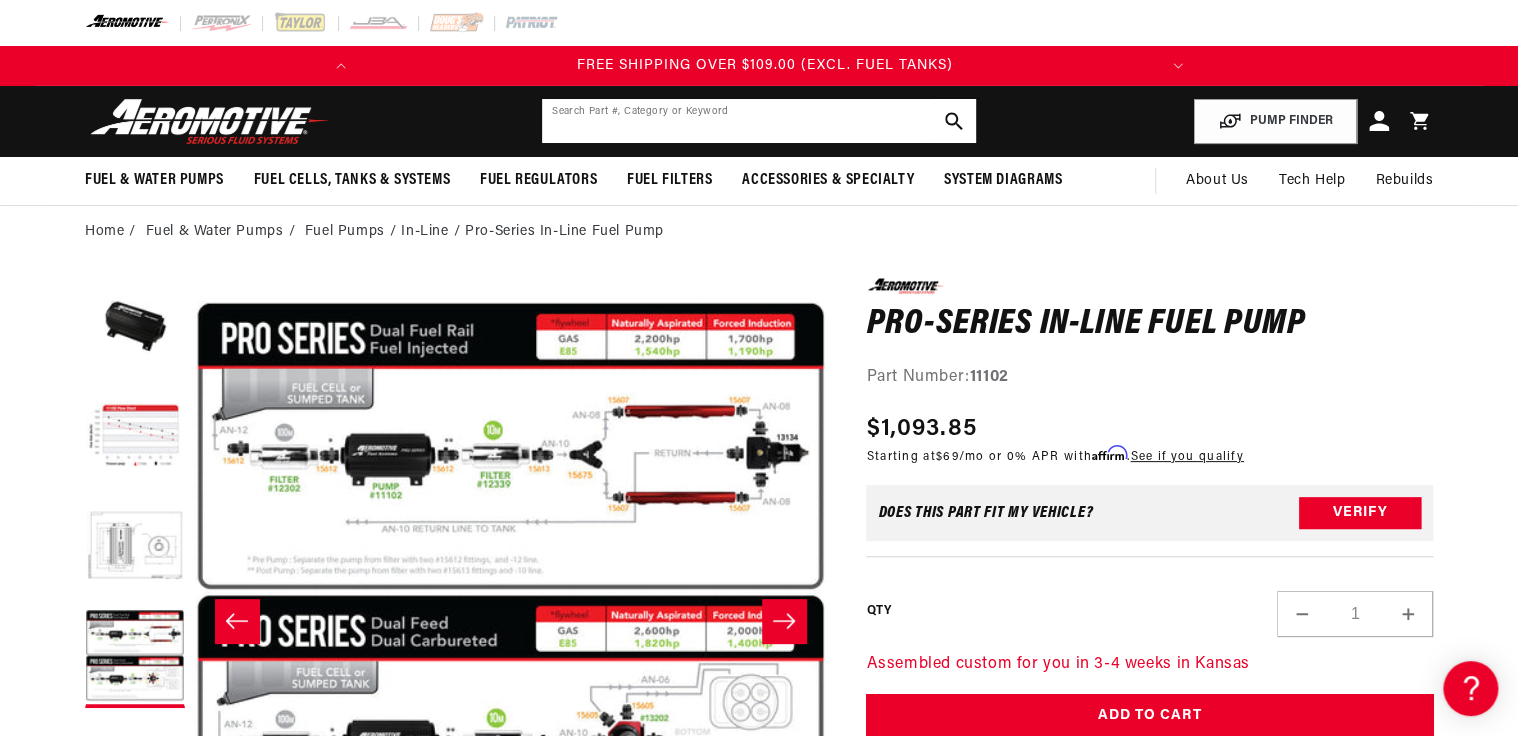 click 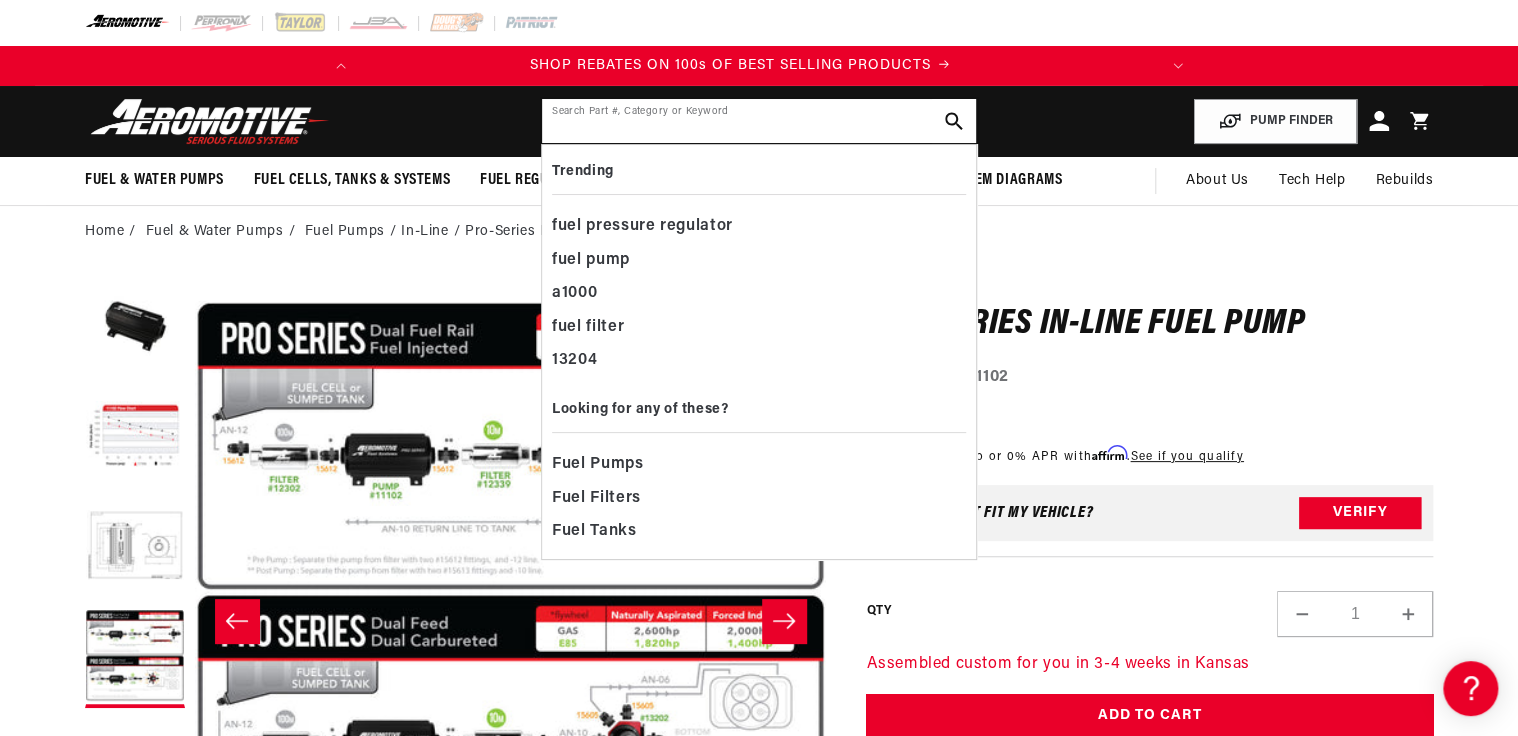 scroll, scrollTop: 0, scrollLeft: 0, axis: both 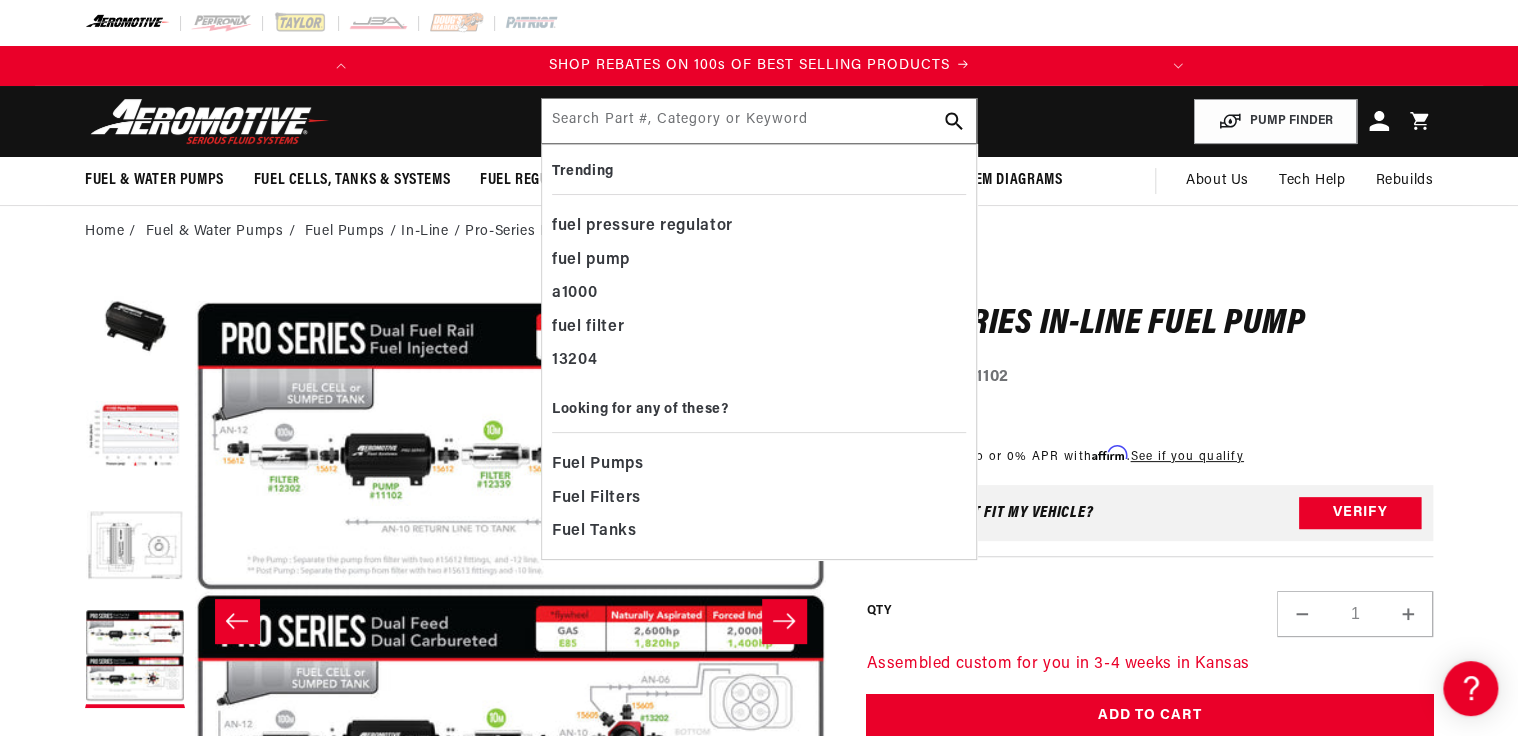 drag, startPoint x: 1223, startPoint y: 233, endPoint x: 1188, endPoint y: 244, distance: 36.687874 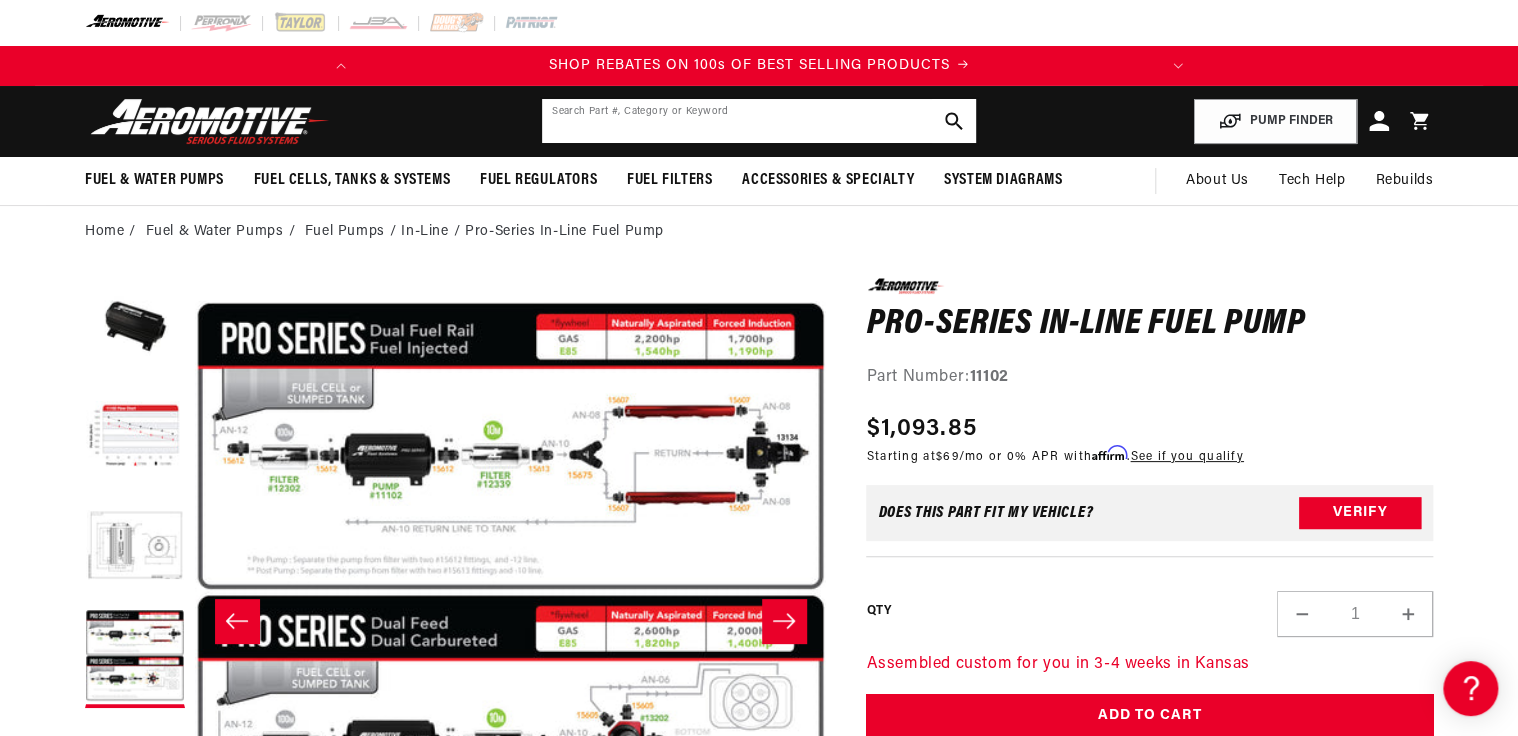 click 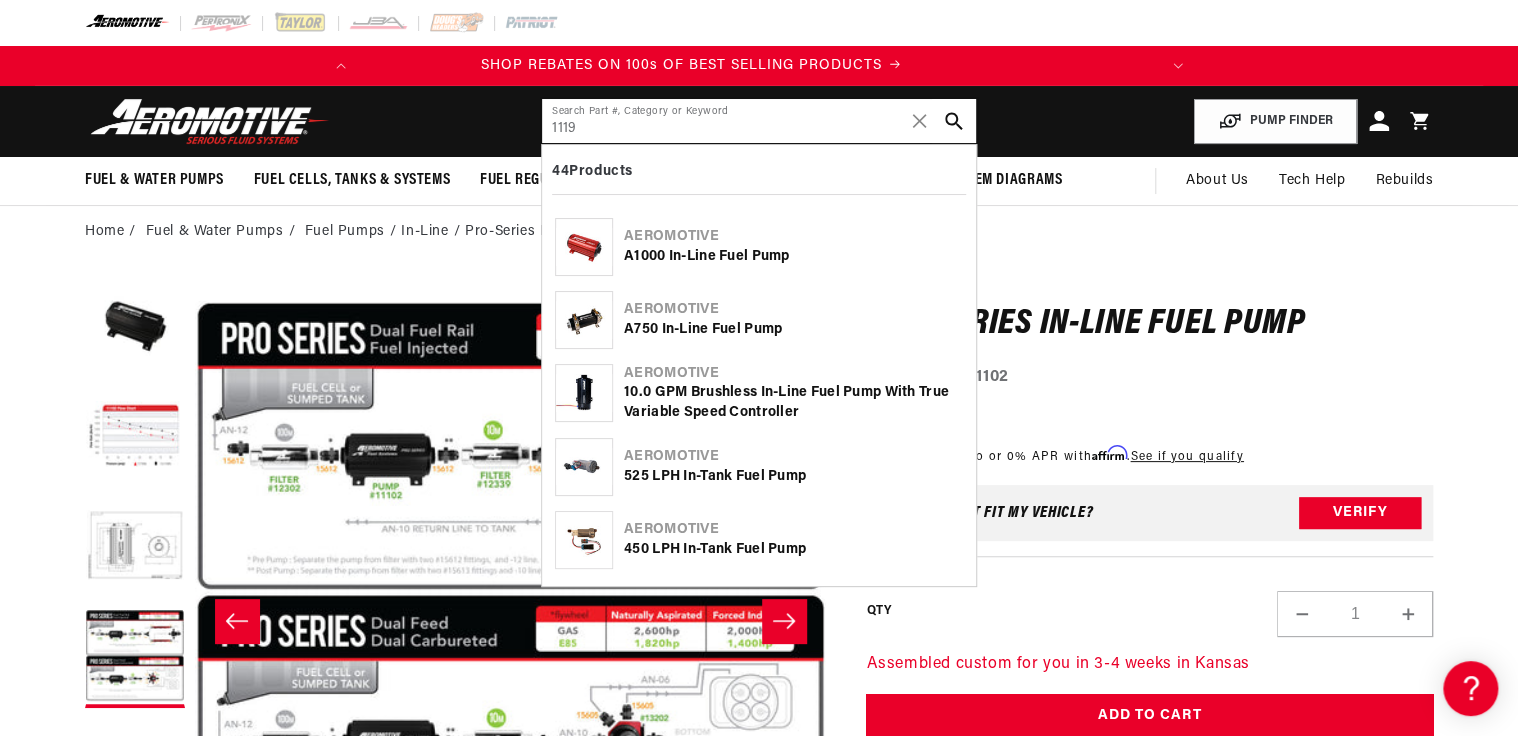 scroll, scrollTop: 0, scrollLeft: 0, axis: both 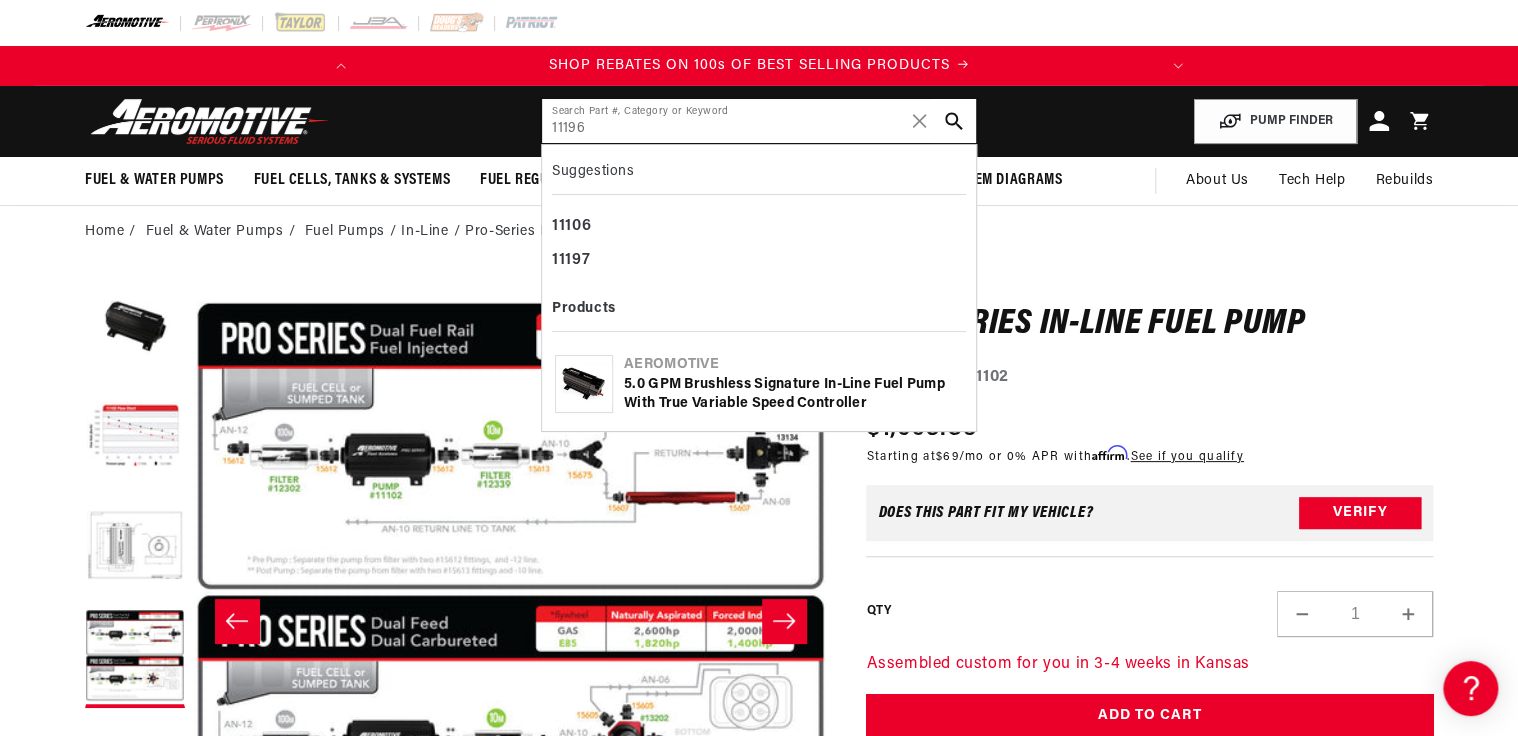 type on "11196" 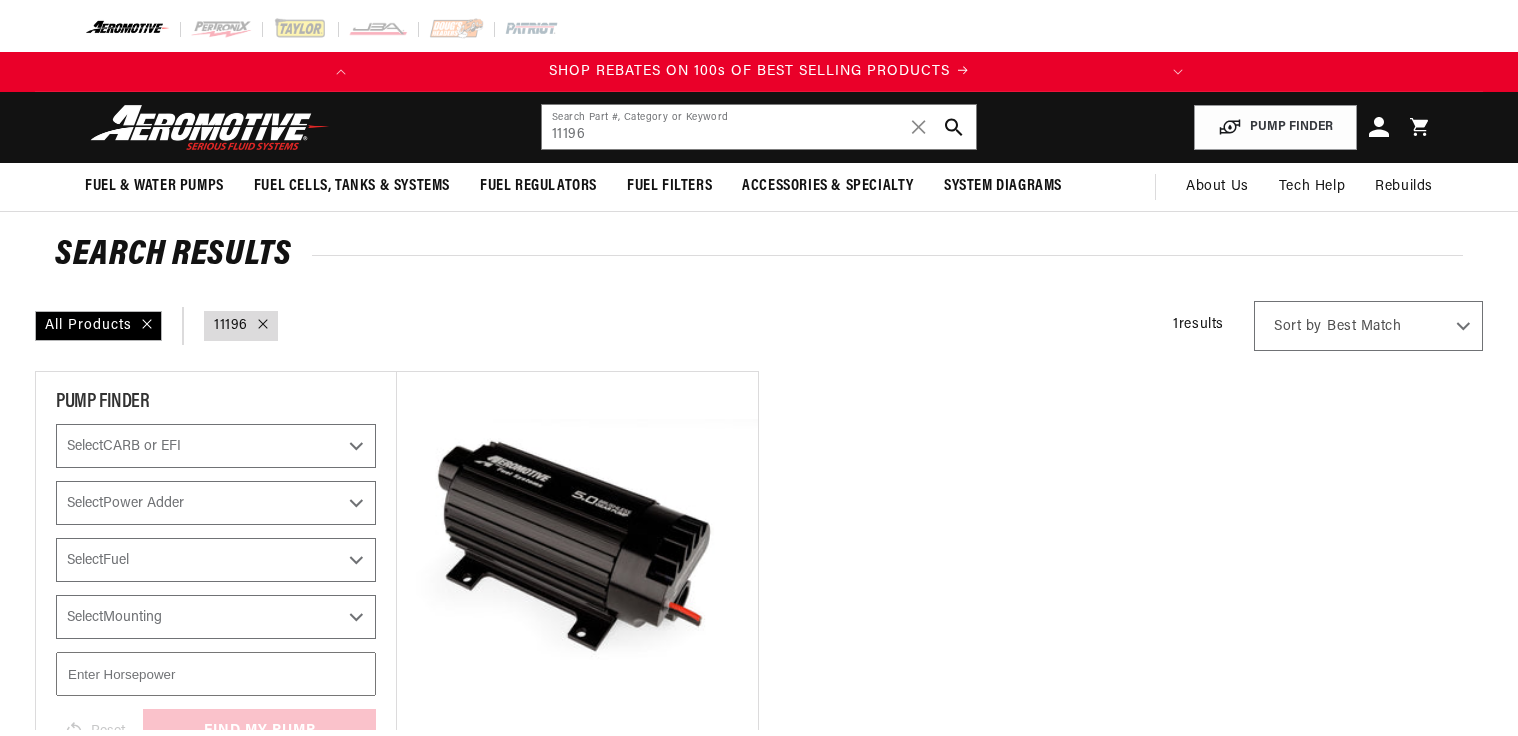 scroll, scrollTop: 0, scrollLeft: 0, axis: both 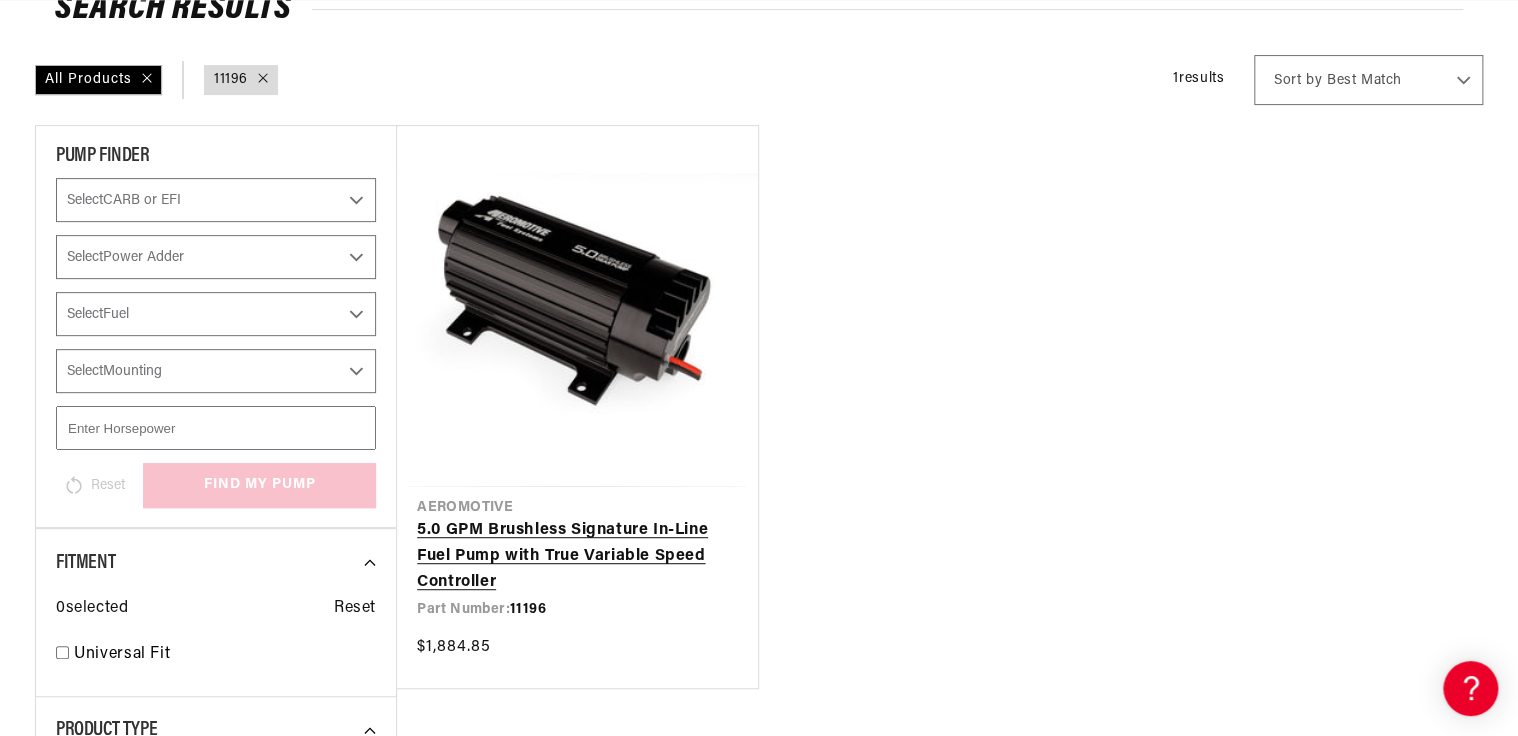 click on "5.0 GPM Brushless Signature In-Line Fuel Pump with True Variable Speed Controller" at bounding box center (577, 556) 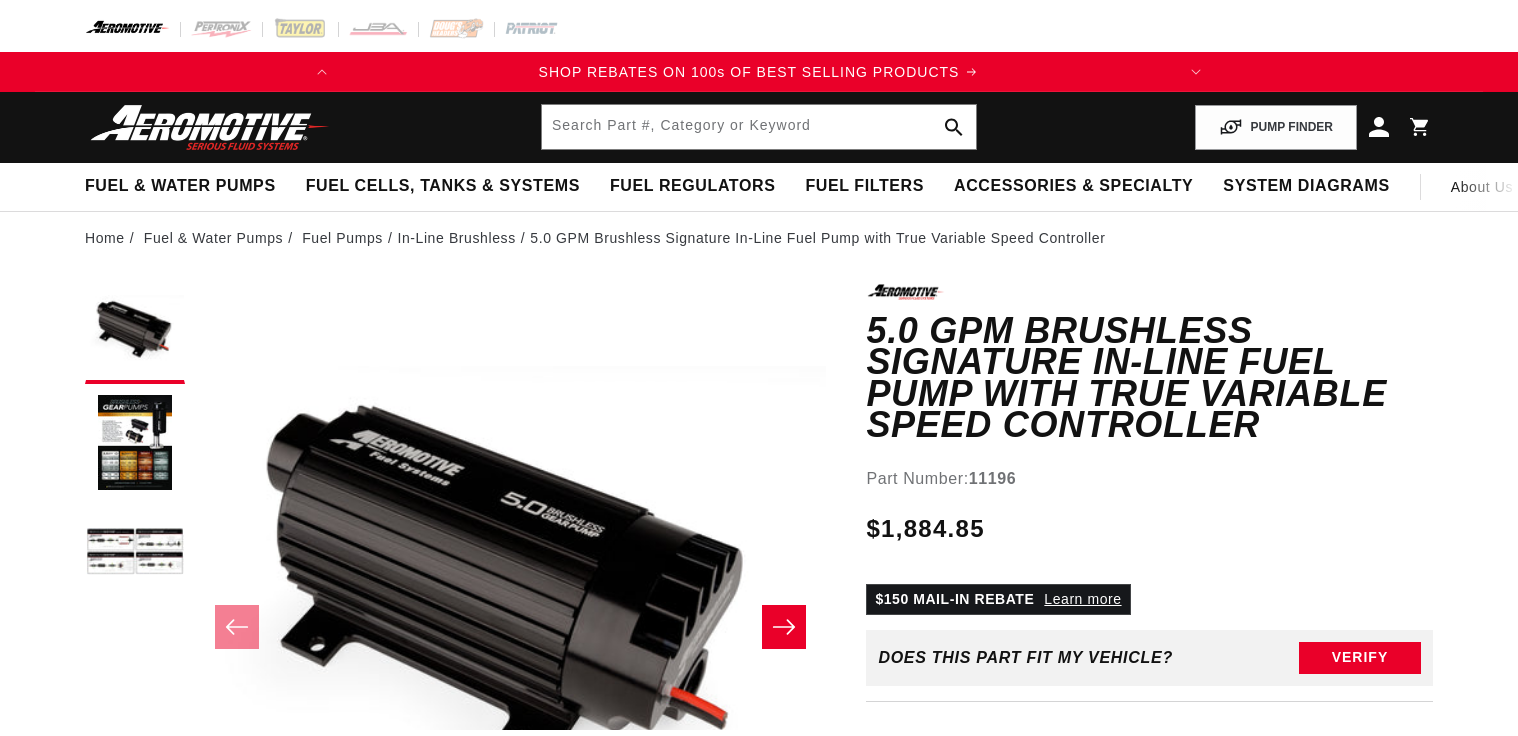 scroll, scrollTop: 0, scrollLeft: 0, axis: both 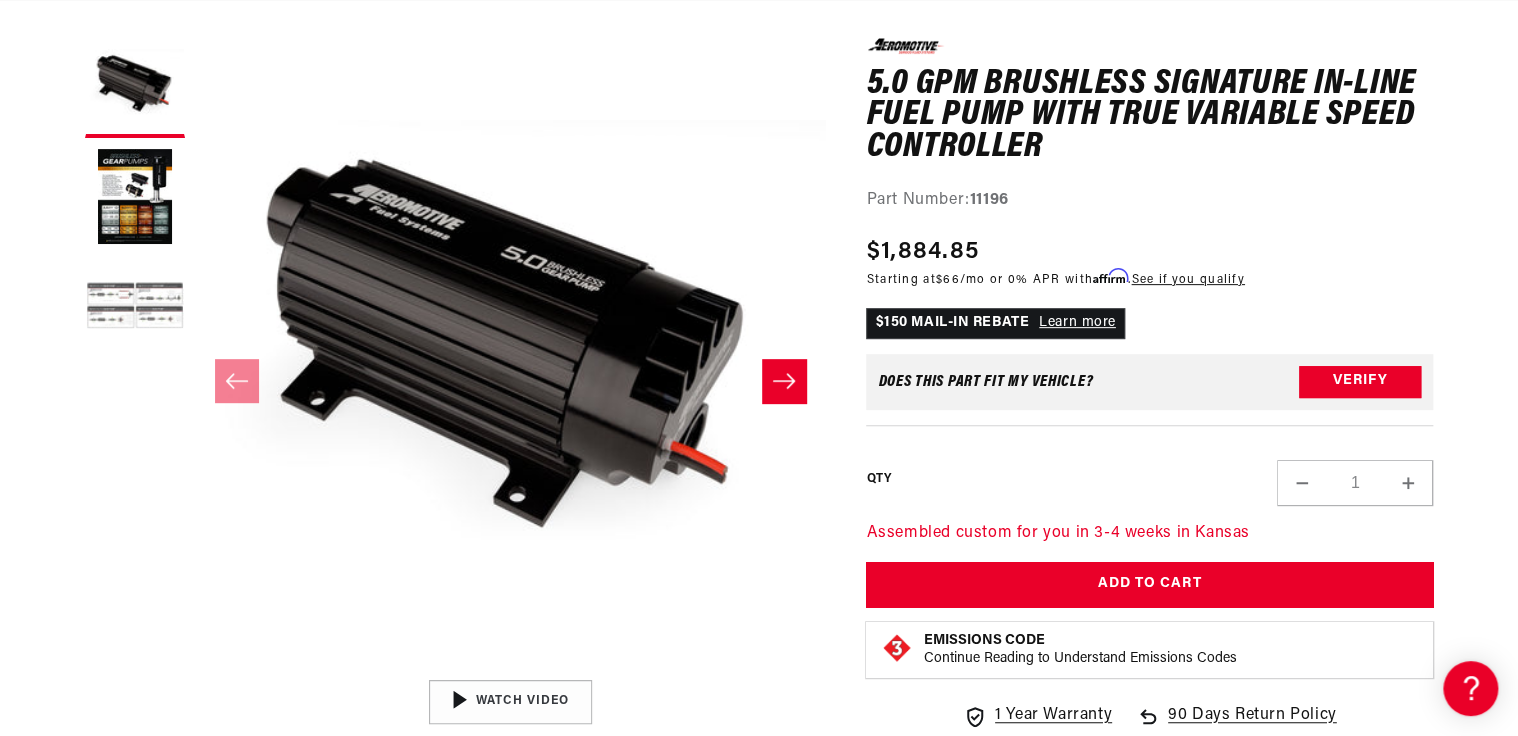 click at bounding box center (135, 308) 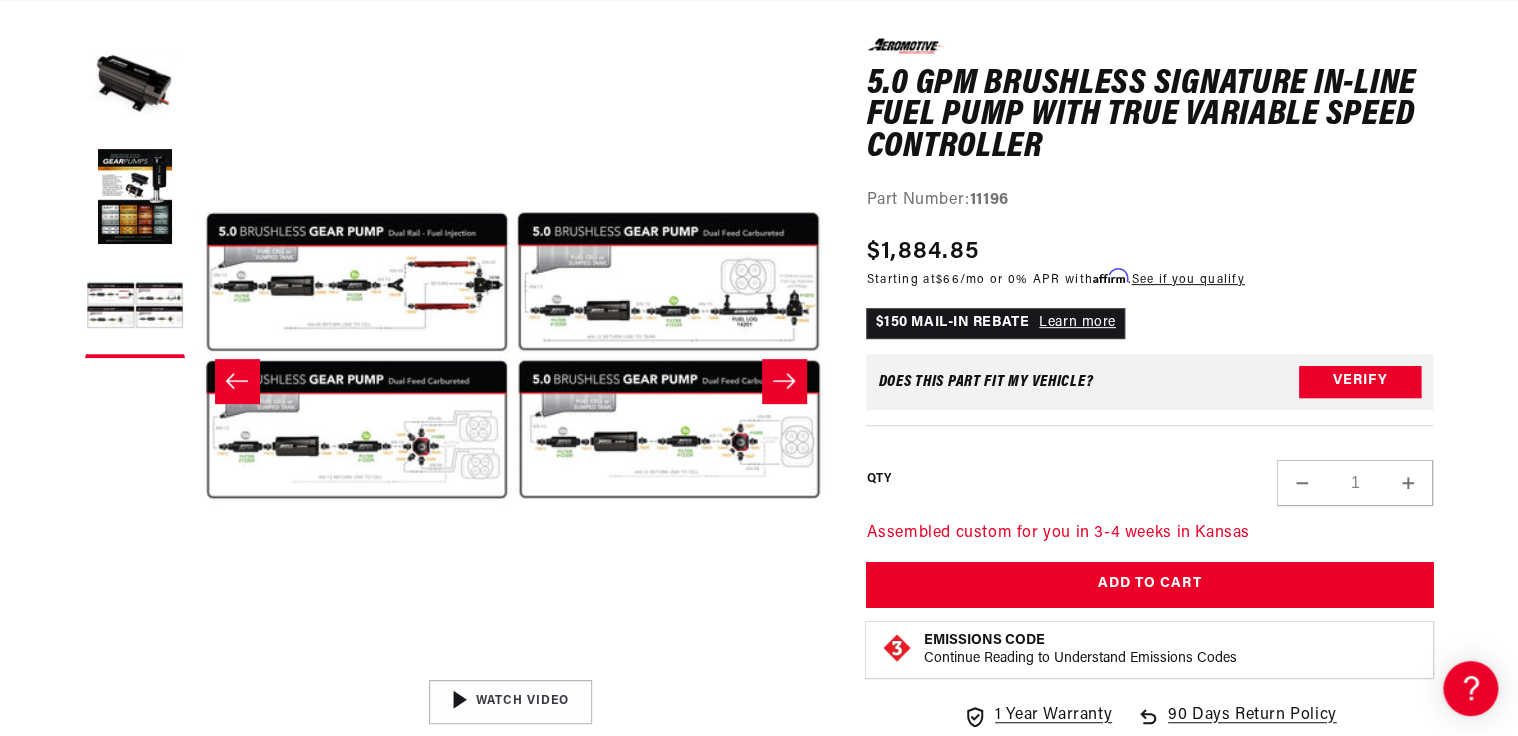 scroll, scrollTop: 0, scrollLeft: 1263, axis: horizontal 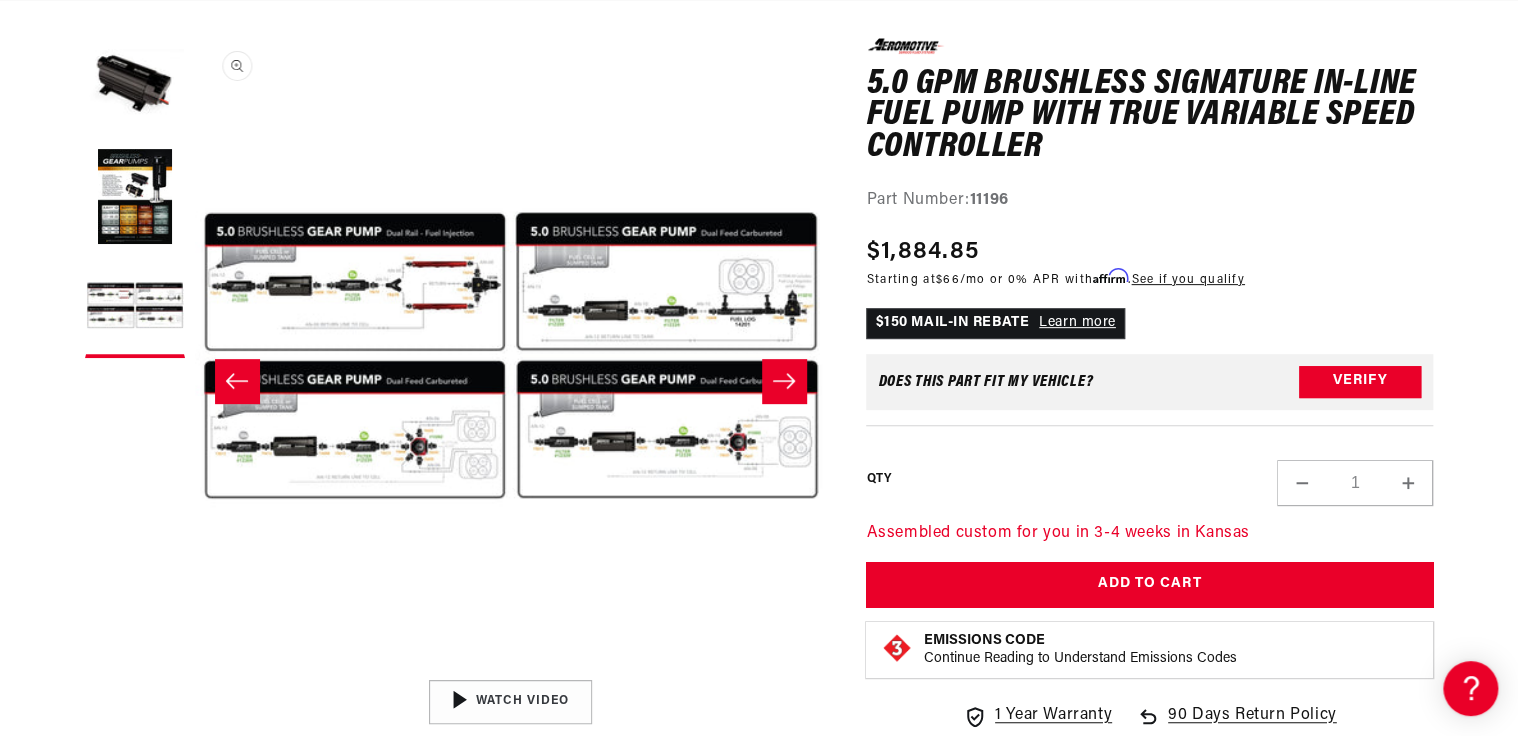 click on "Open media 3 in modal" at bounding box center (195, 670) 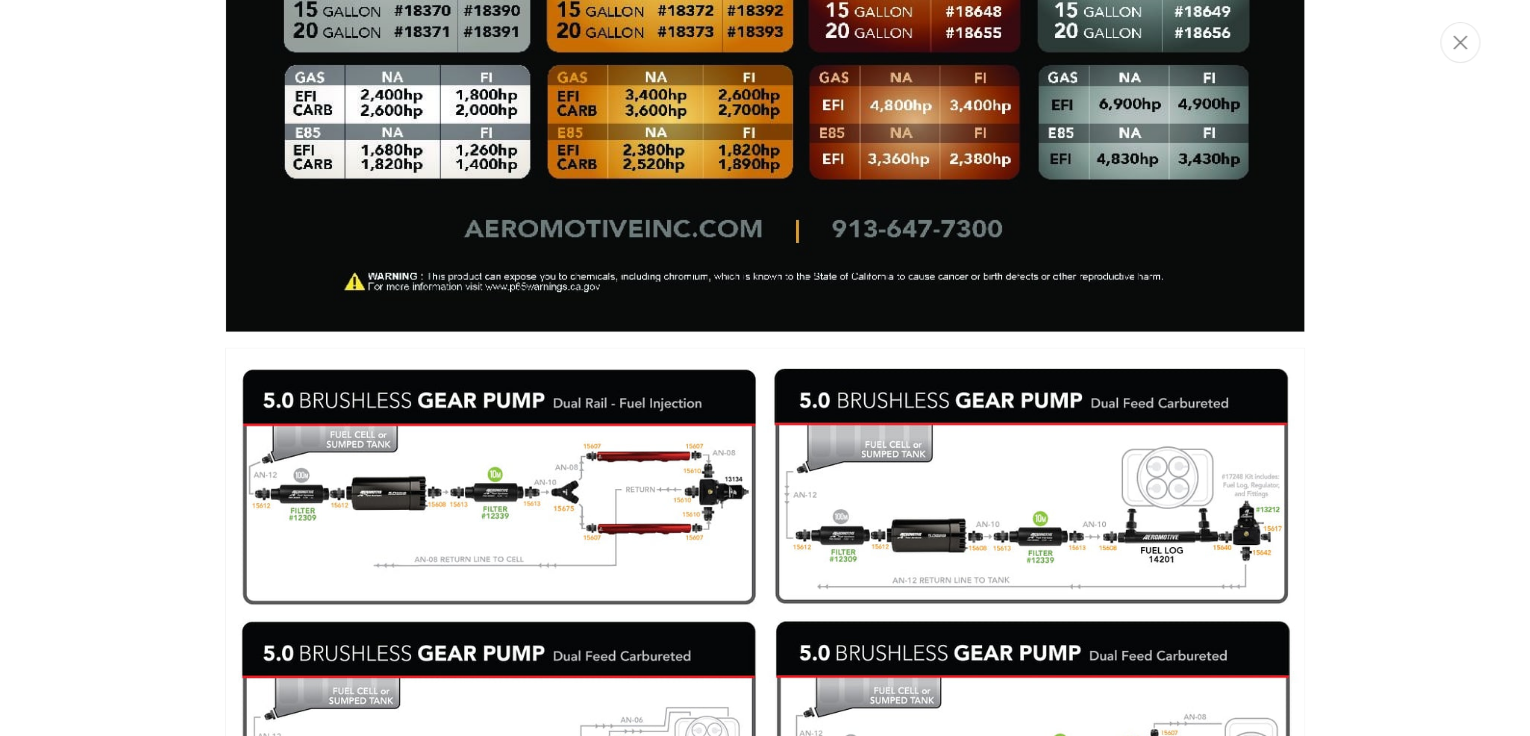 scroll, scrollTop: 2041, scrollLeft: 0, axis: vertical 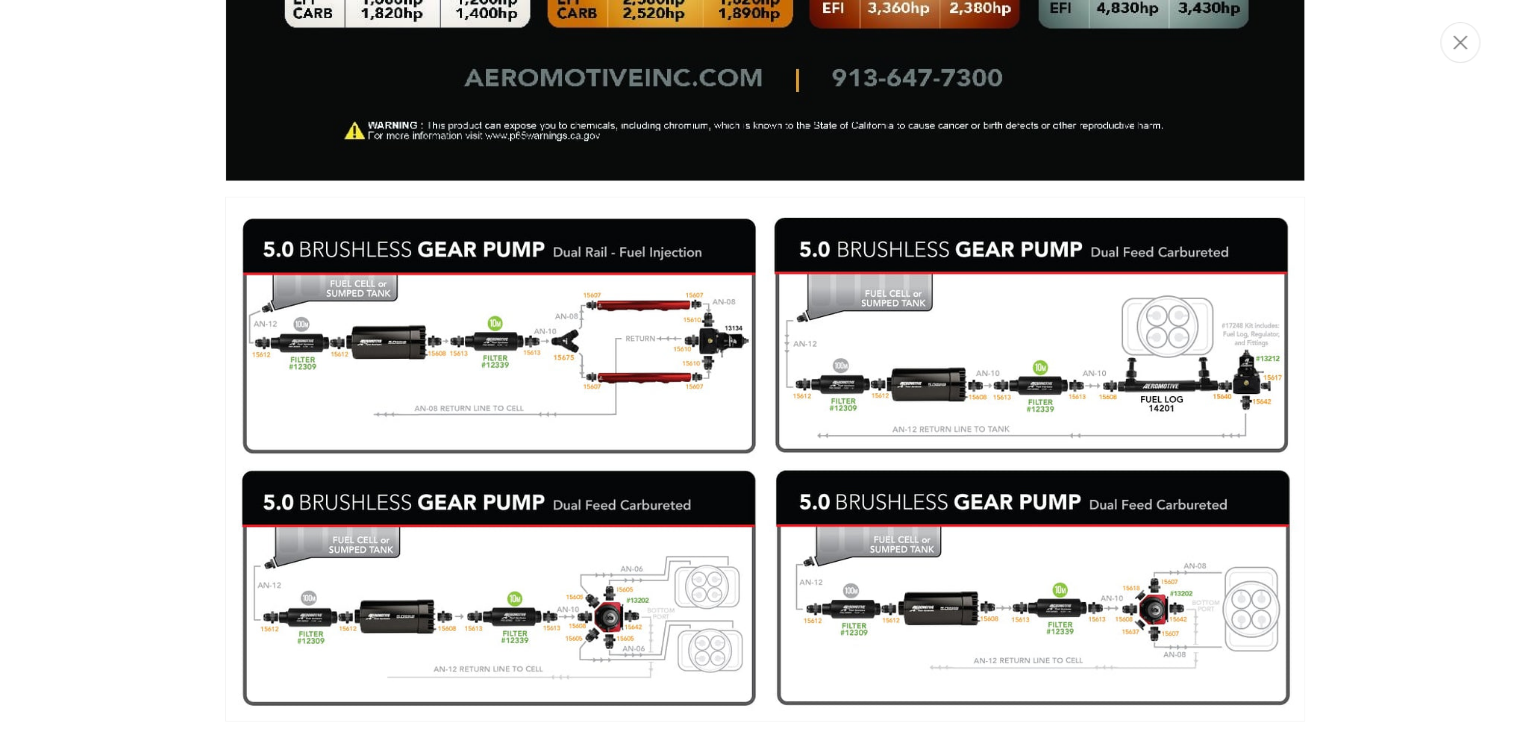 click at bounding box center [765, 459] 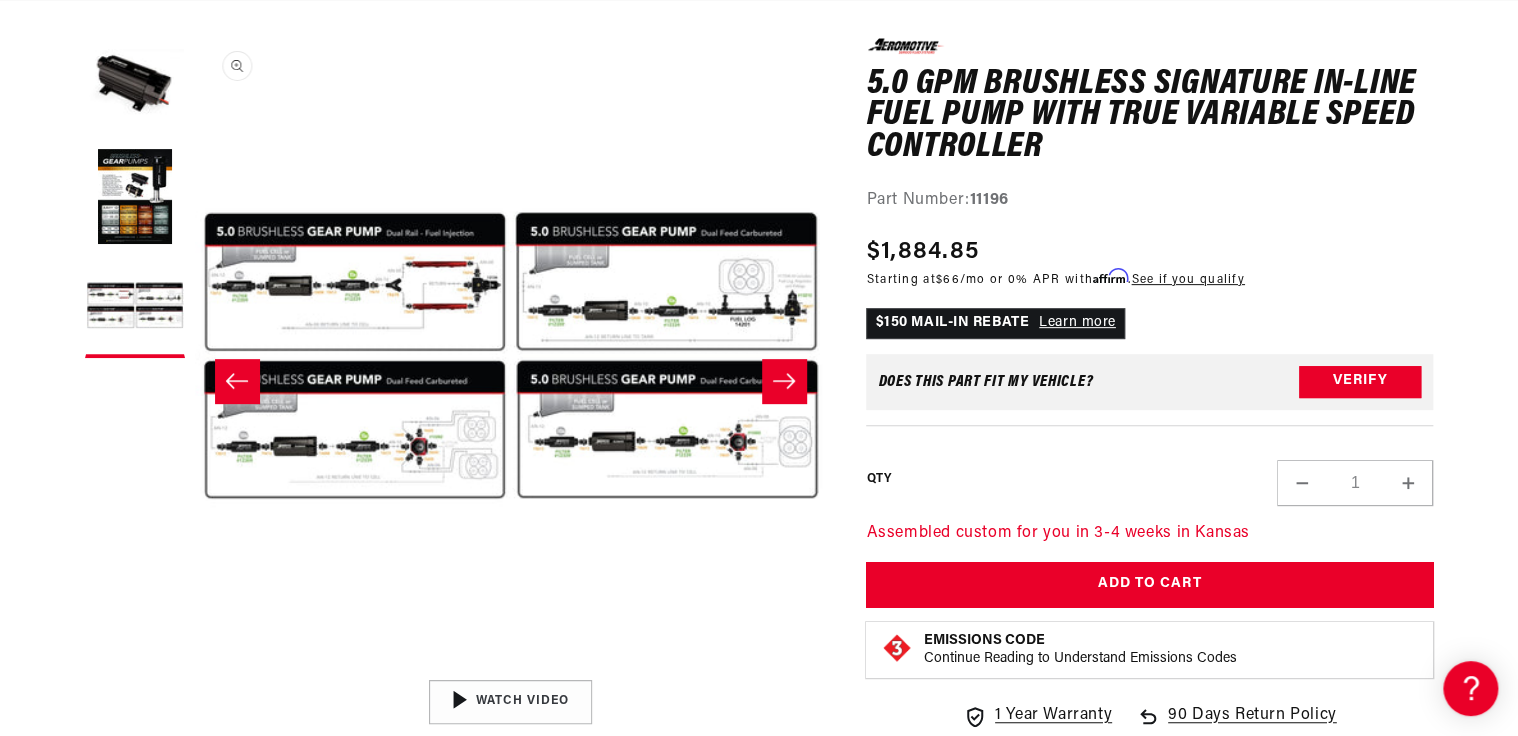 click on "Open media 3 in modal" at bounding box center (195, 670) 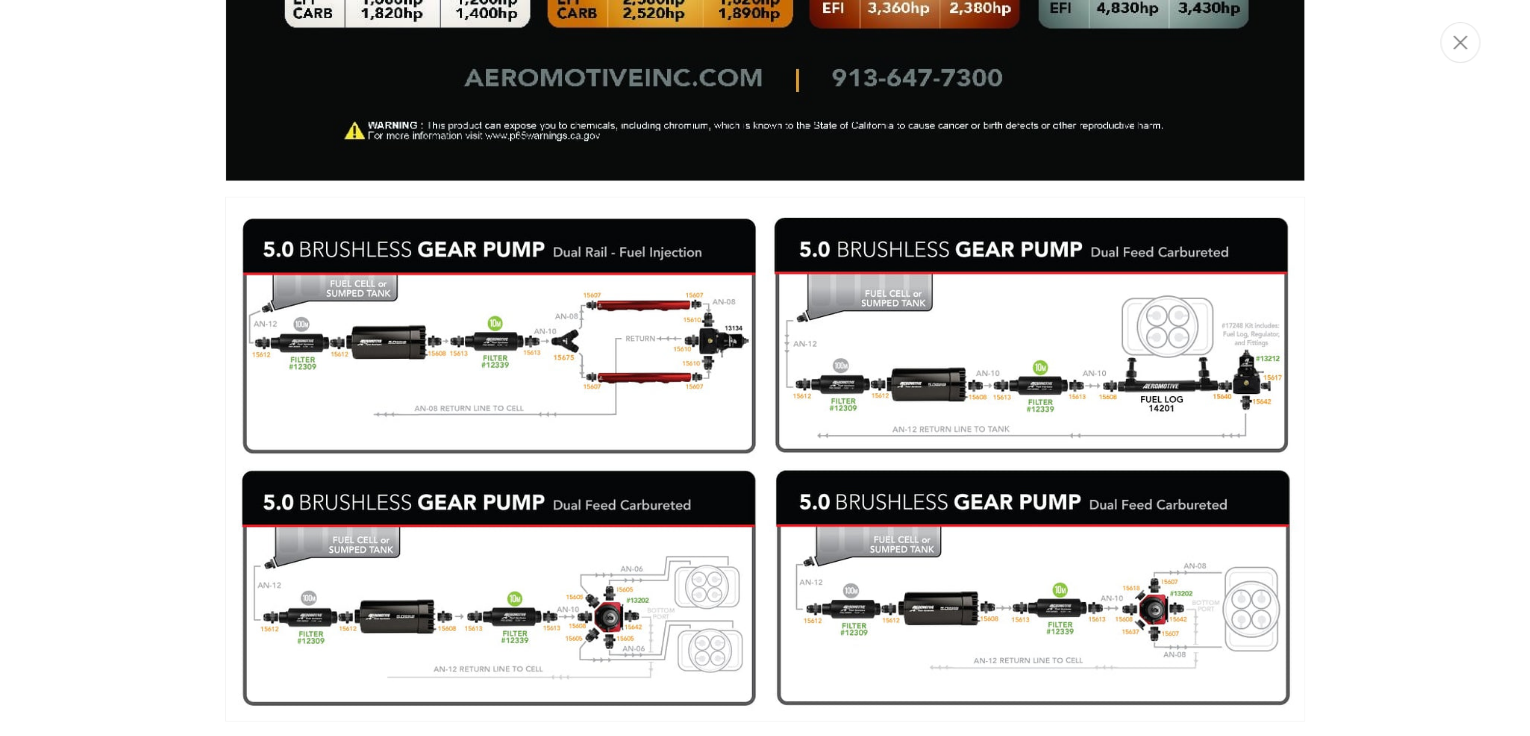 scroll, scrollTop: 0, scrollLeft: 0, axis: both 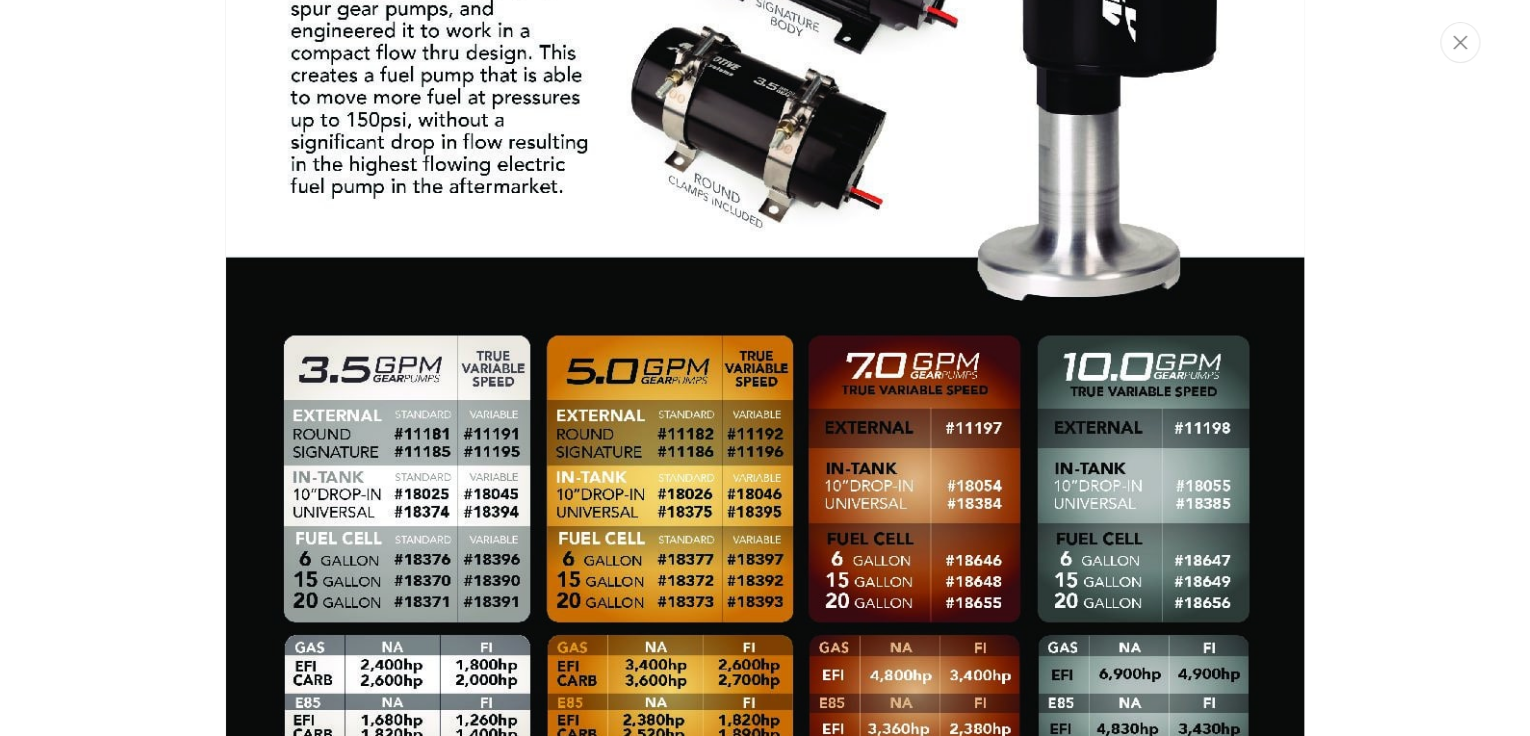 drag, startPoint x: 116, startPoint y: 207, endPoint x: 109, endPoint y: 198, distance: 11.401754 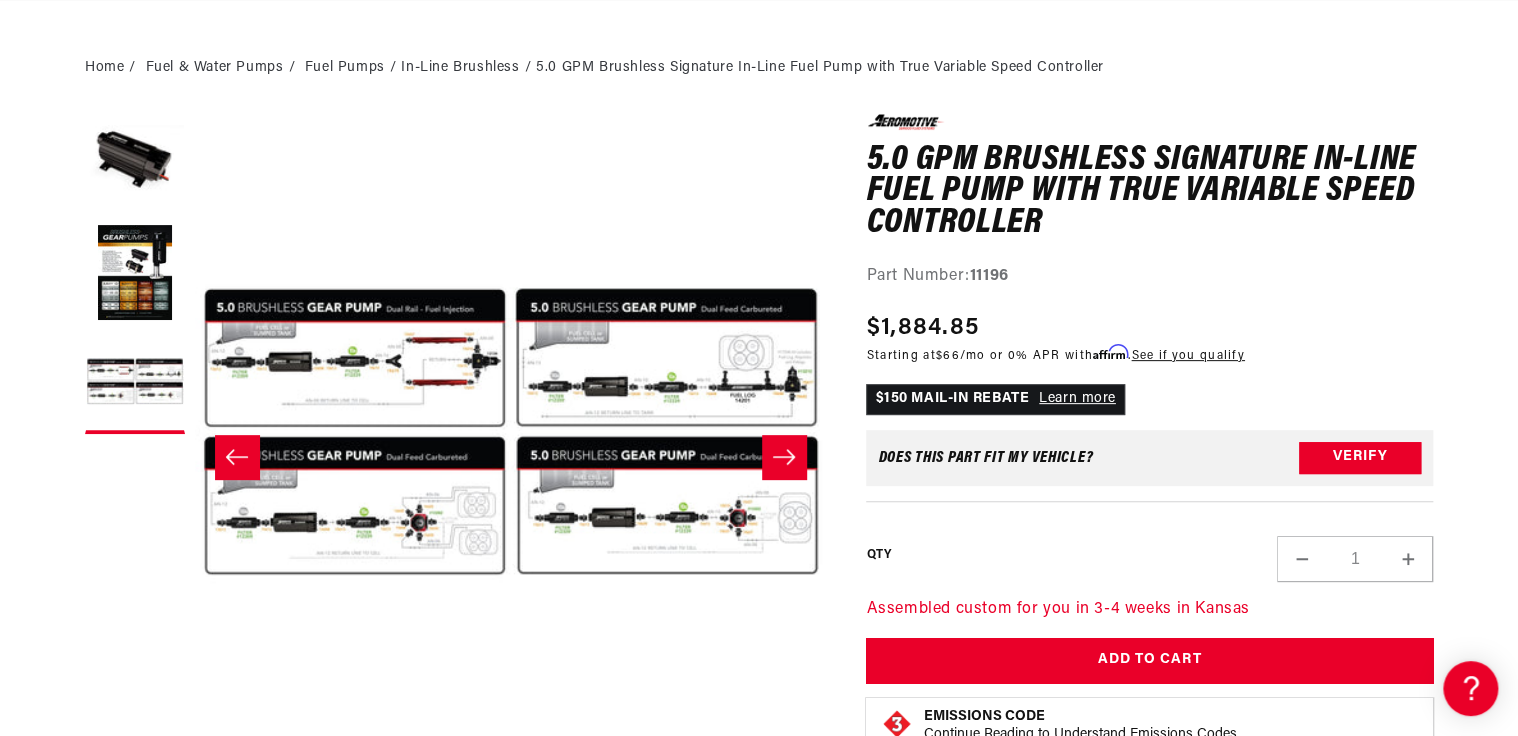 scroll, scrollTop: 160, scrollLeft: 0, axis: vertical 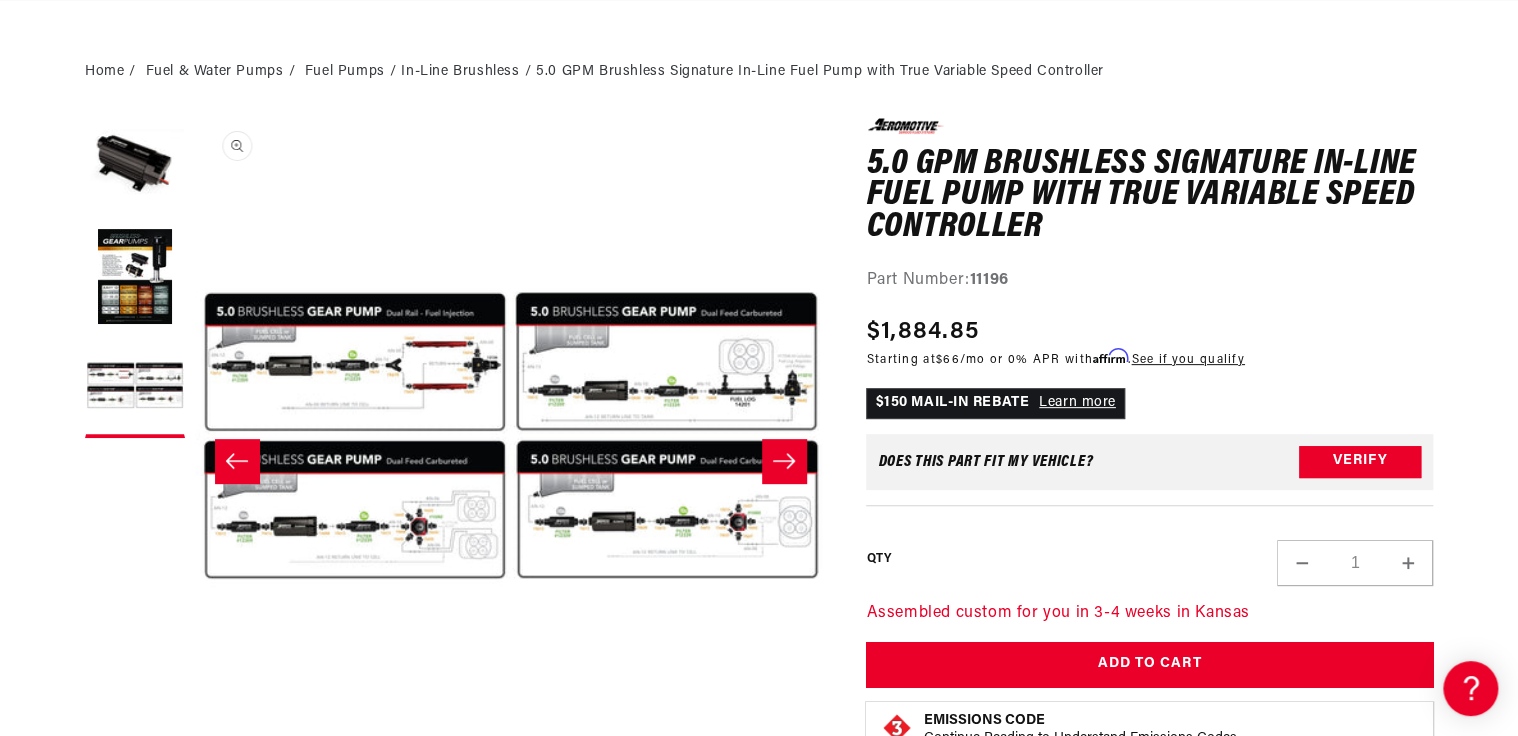 click on "Open media 3 in modal" at bounding box center [195, 750] 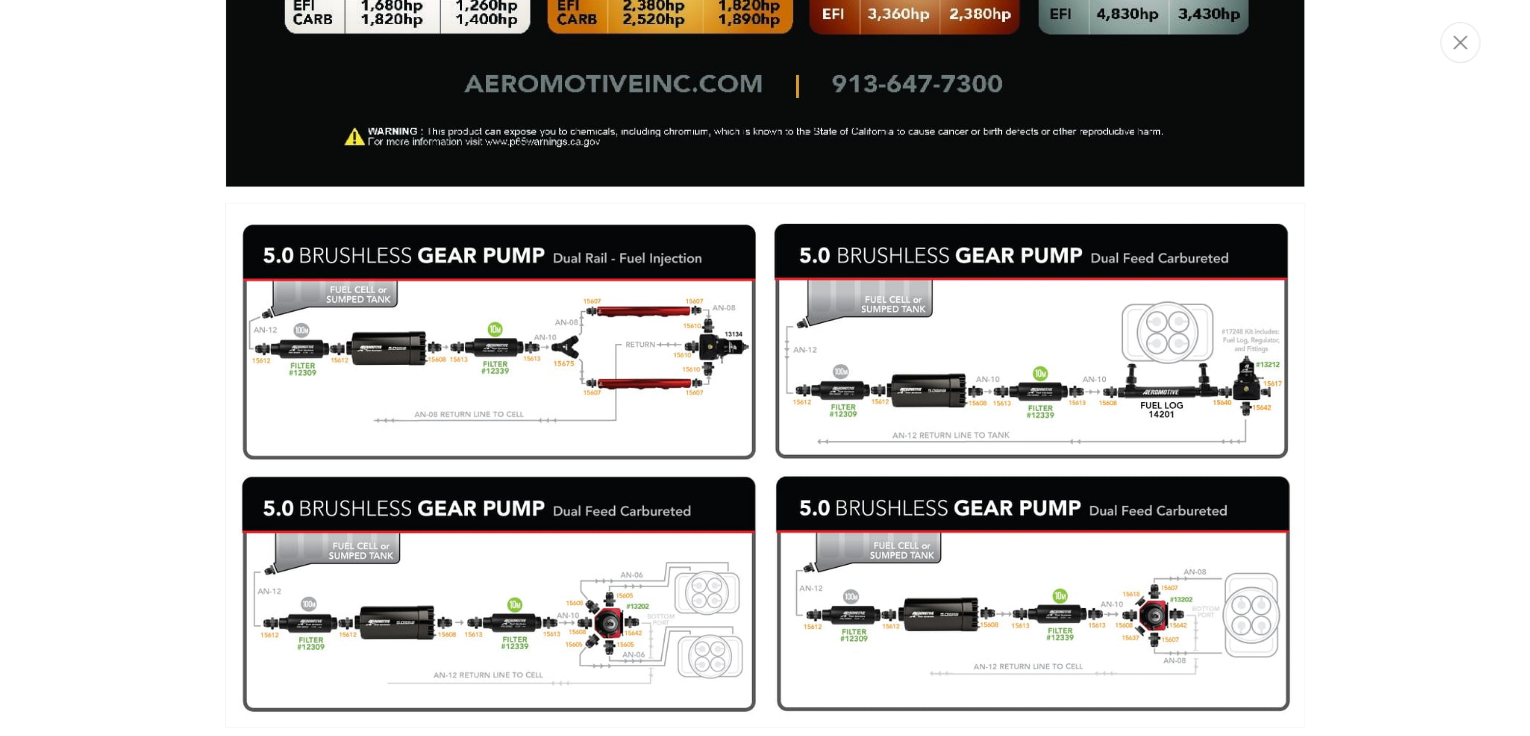 scroll, scrollTop: 2041, scrollLeft: 0, axis: vertical 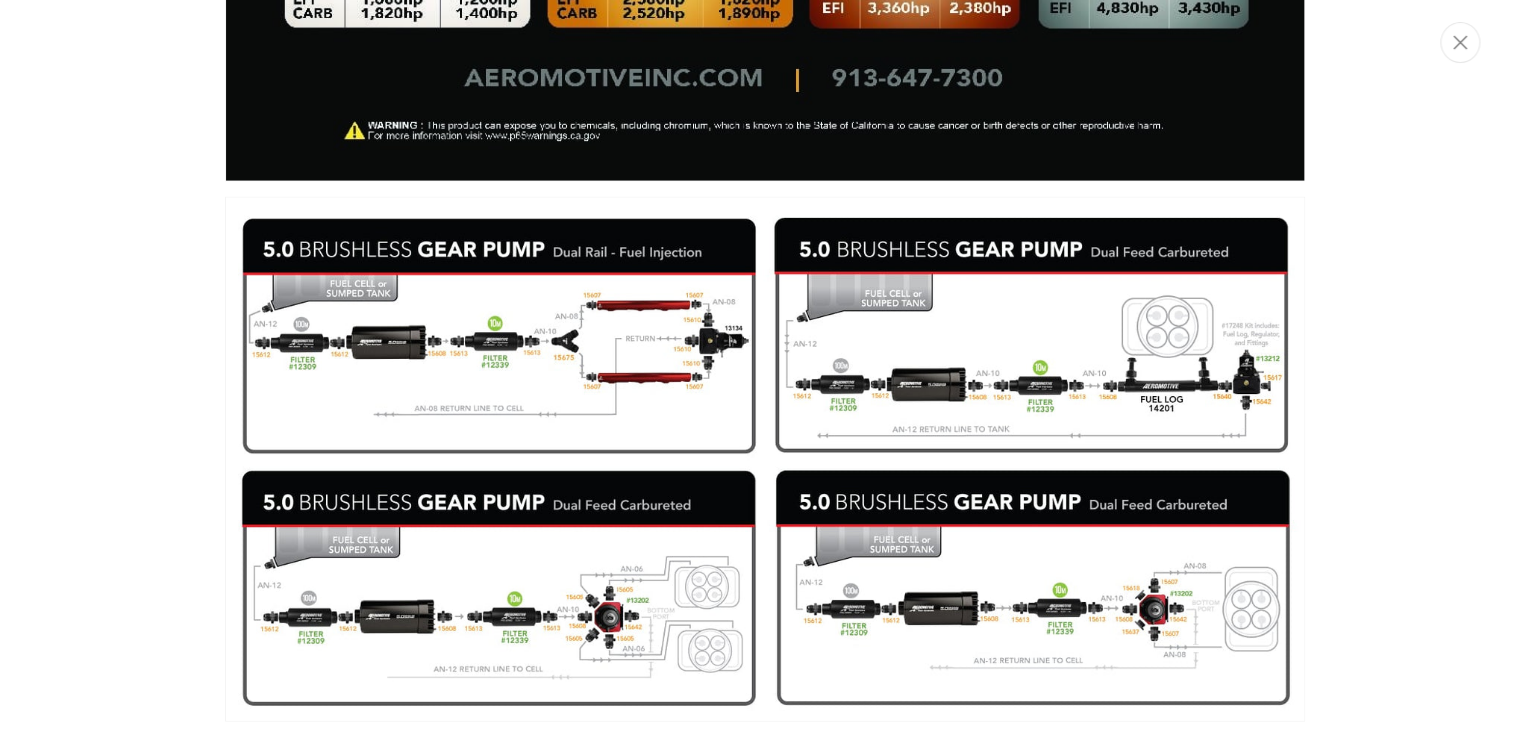 click at bounding box center [765, 459] 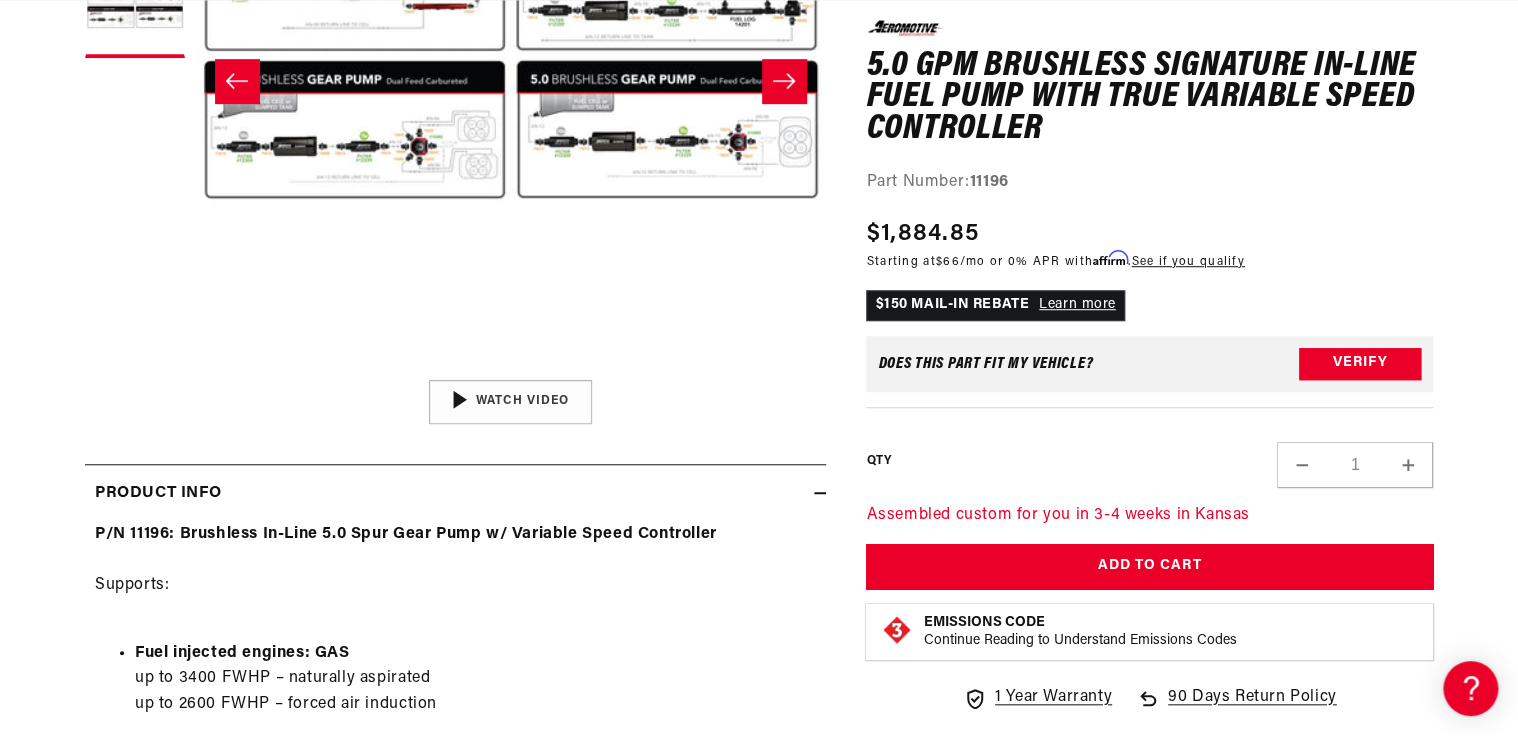 click on "Open media 3 in modal" at bounding box center [195, 370] 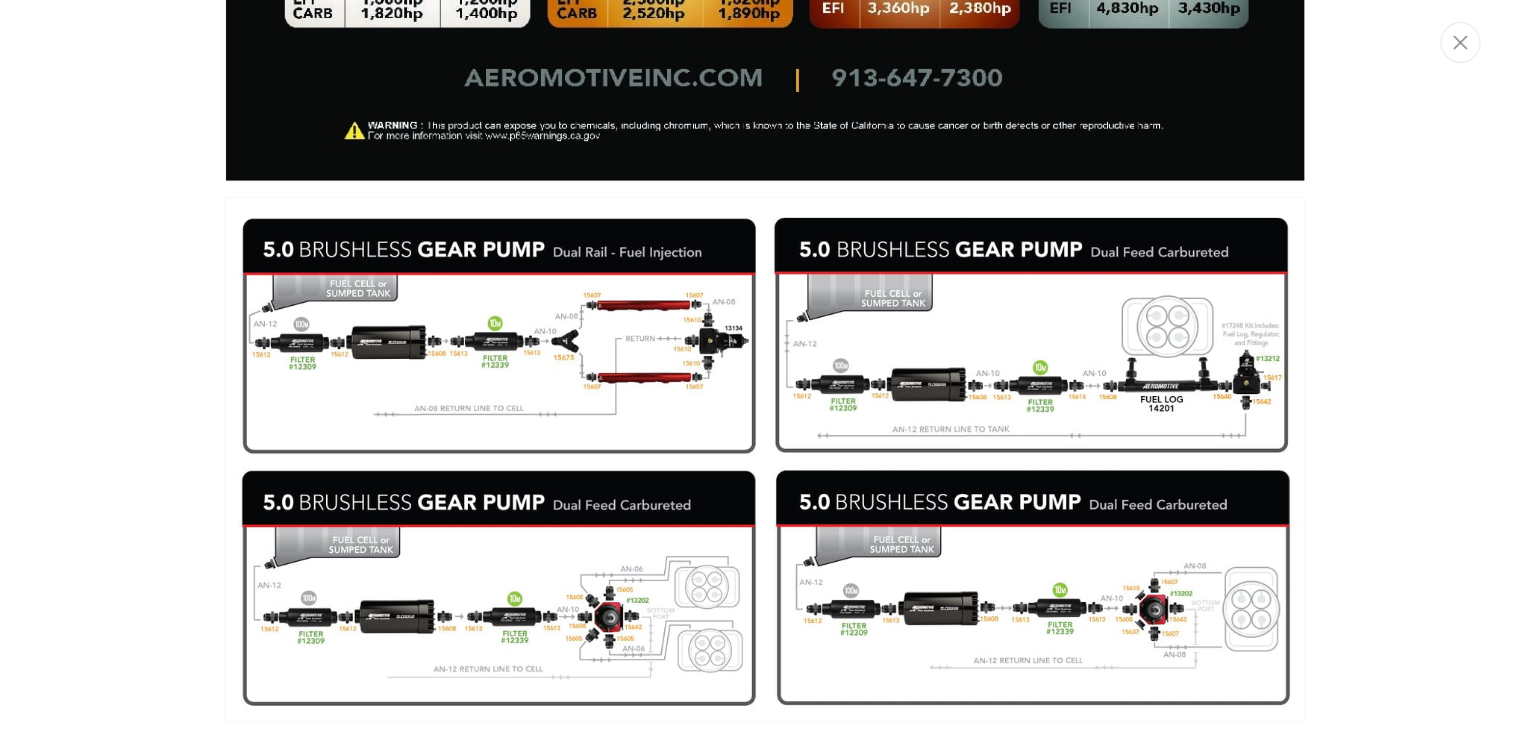 click at bounding box center (765, 459) 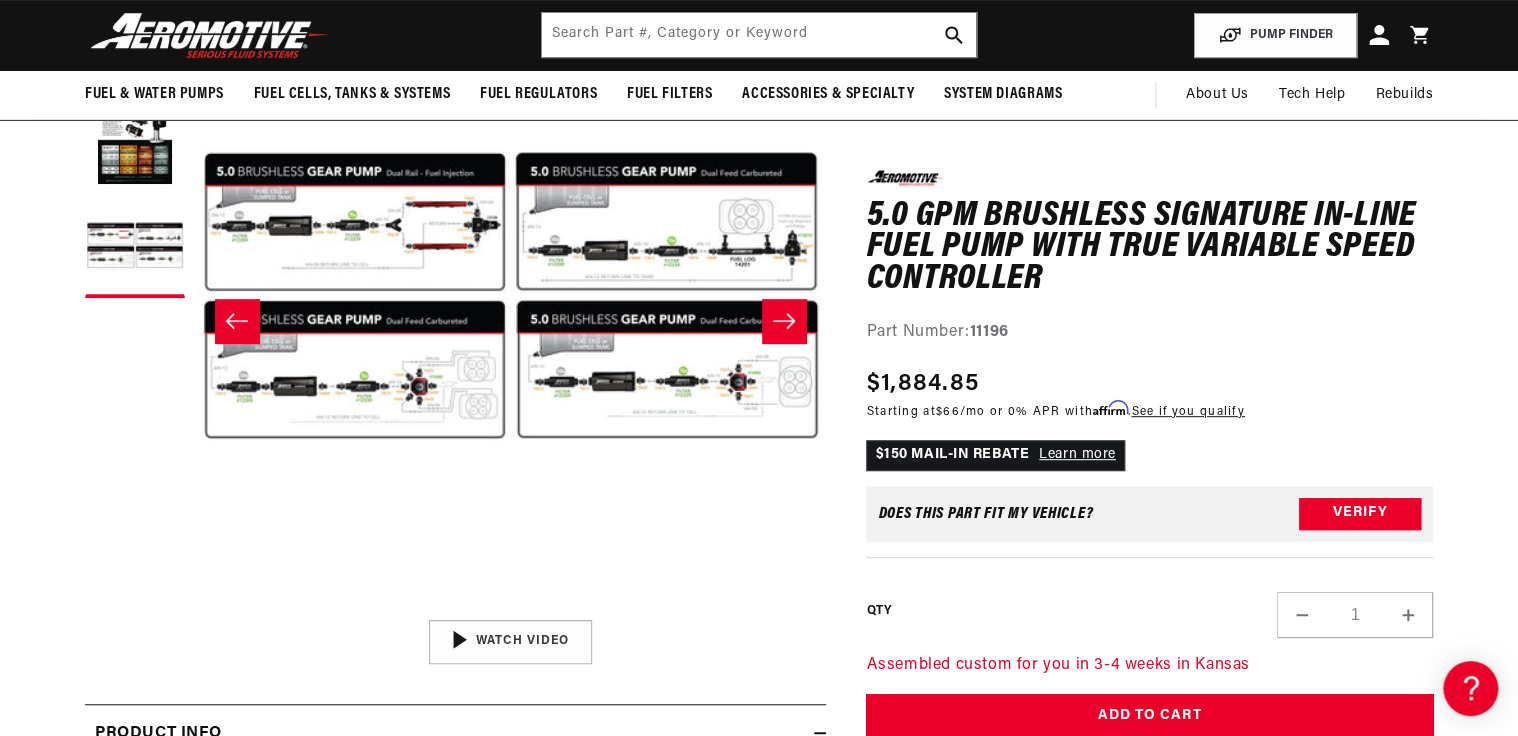 click on "Open media 3 in modal" at bounding box center (195, 610) 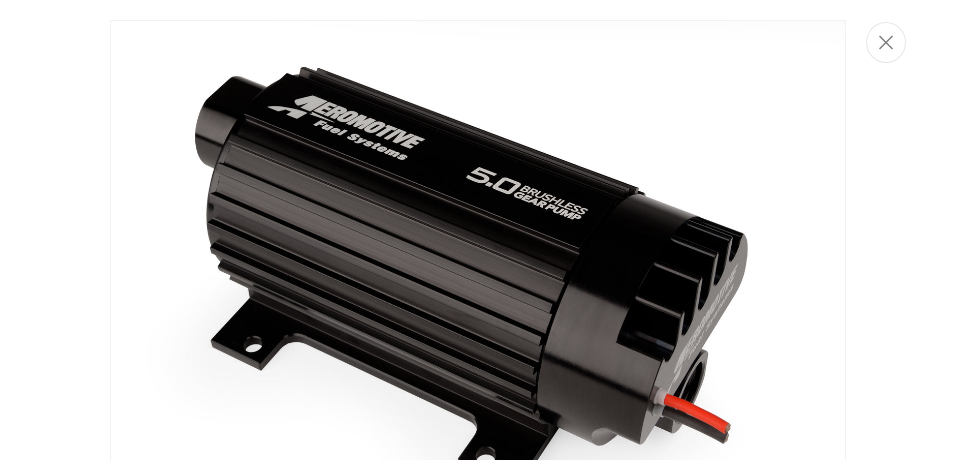 click at bounding box center [478, 293] 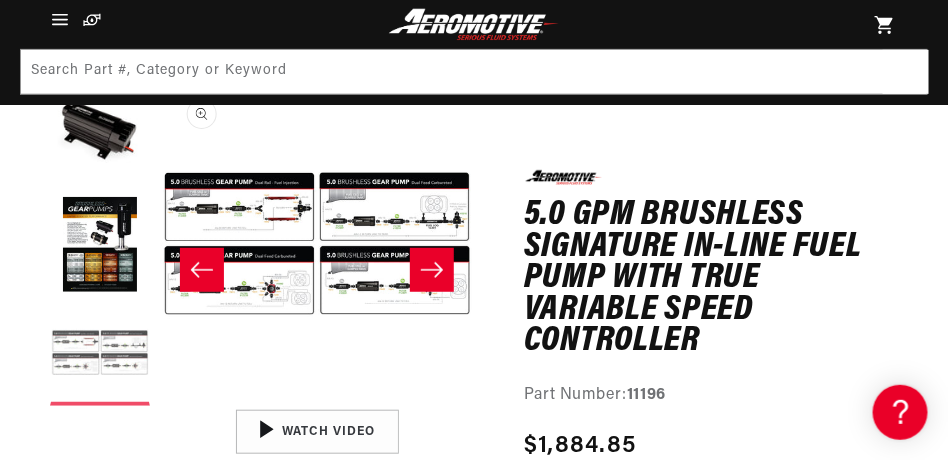 click at bounding box center (100, 356) 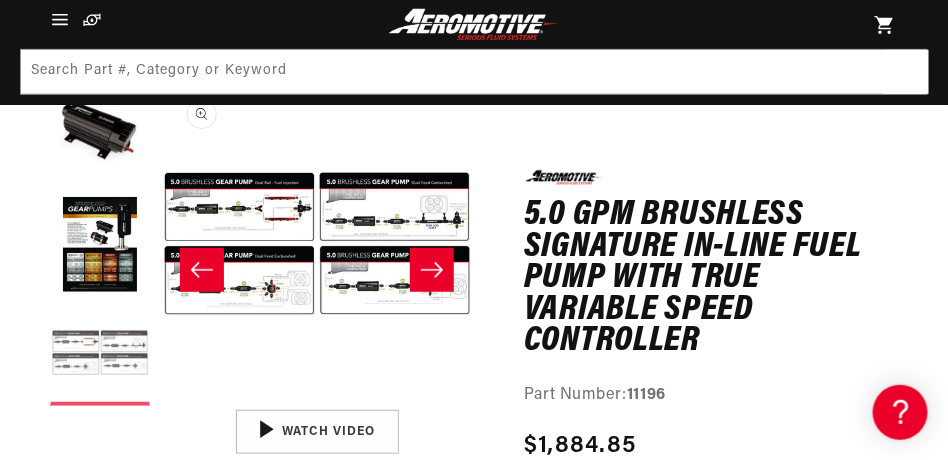 click at bounding box center [100, 356] 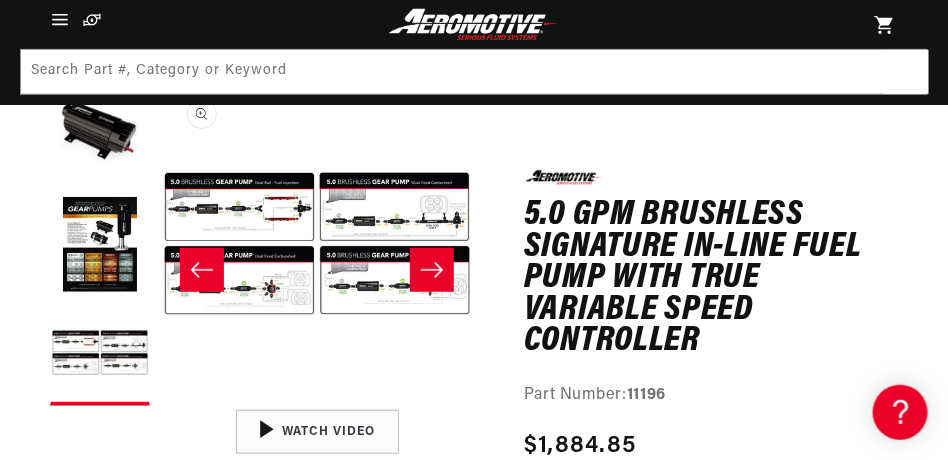 click on "Open media 3 in modal" at bounding box center [160, 400] 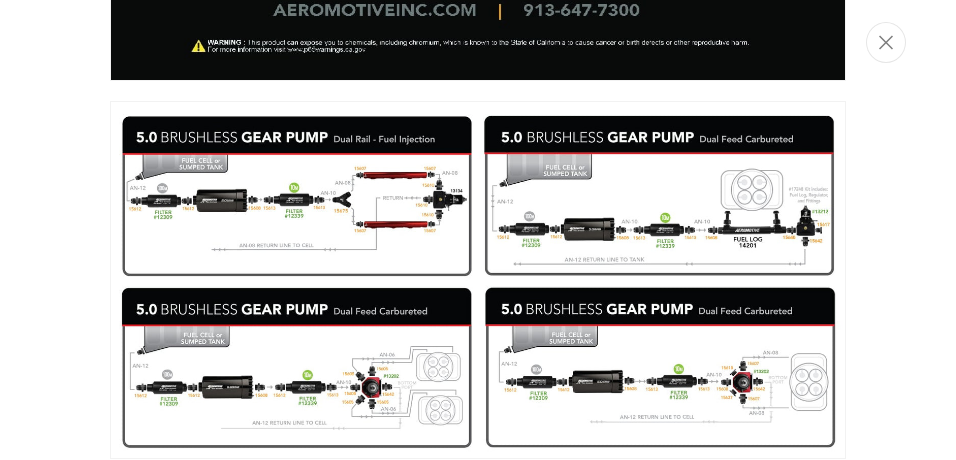 click at bounding box center [478, 280] 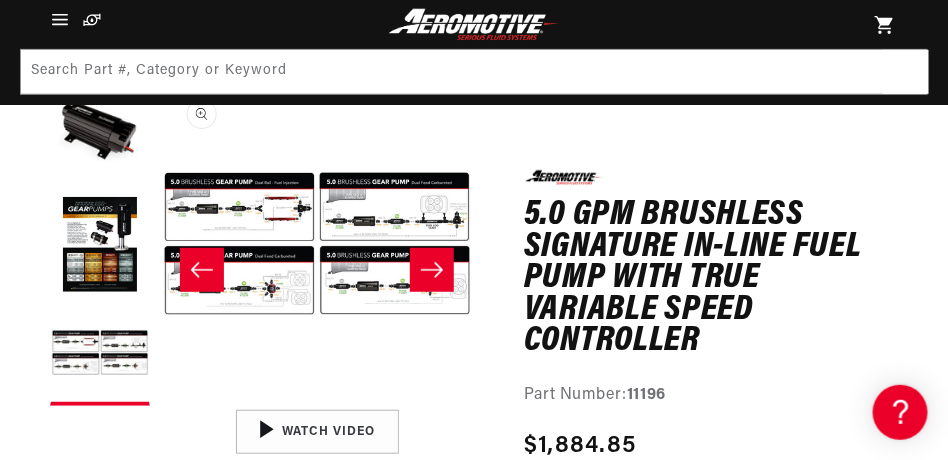 click 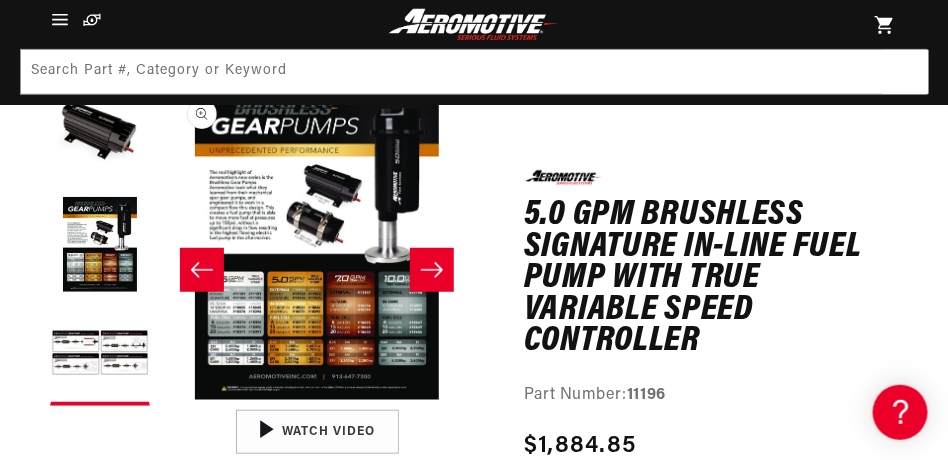 click 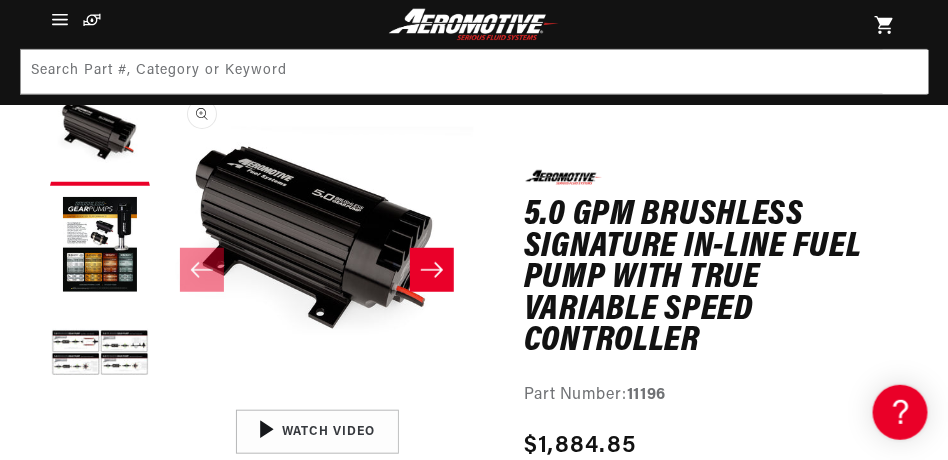 click 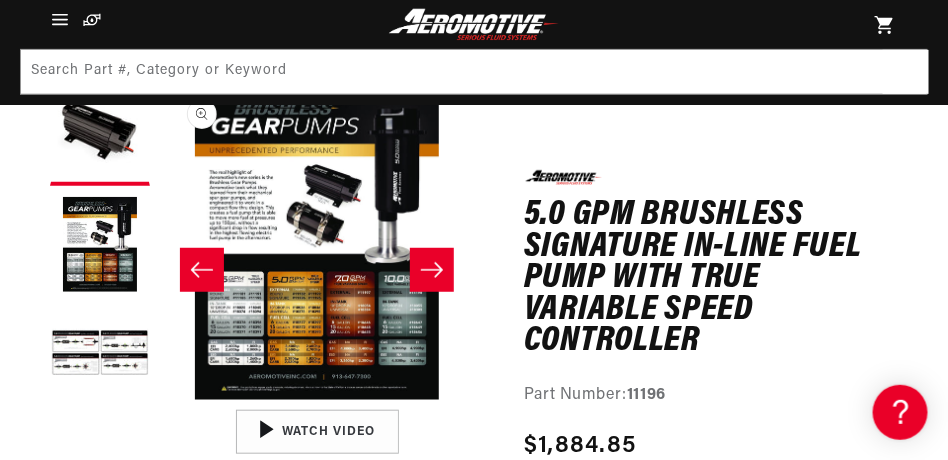 click 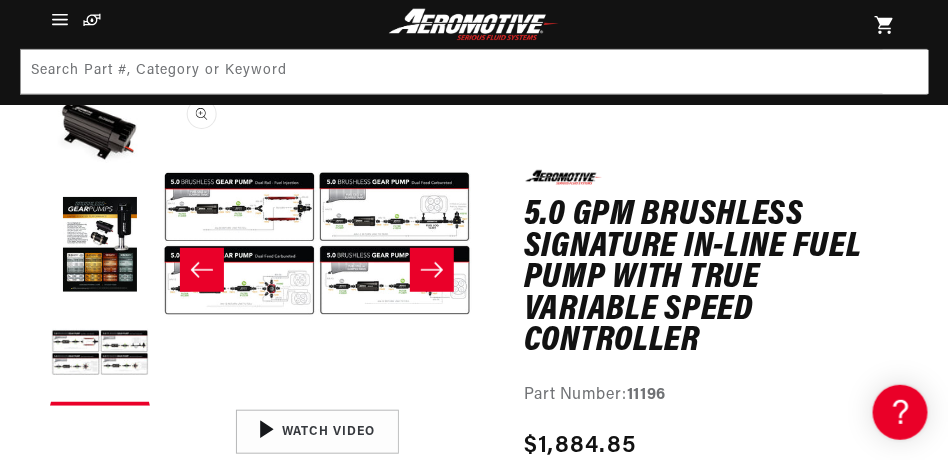 click on "Open media 3 in modal" at bounding box center [160, 400] 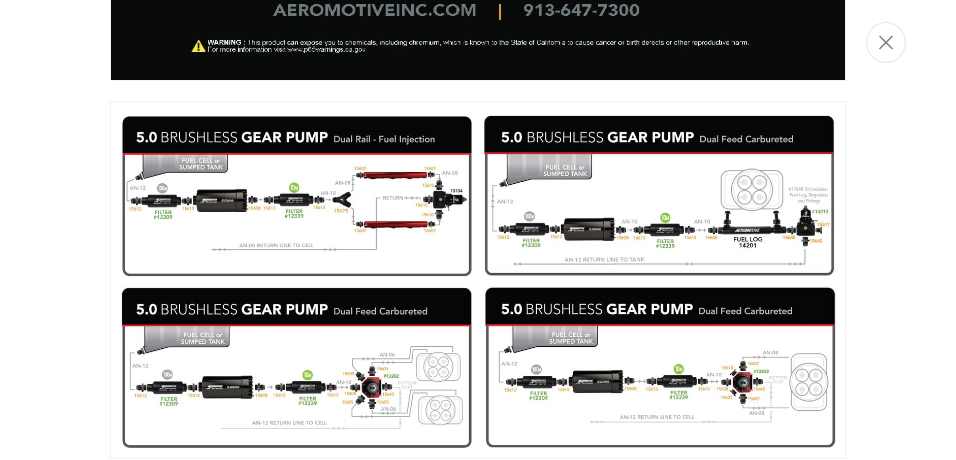 click at bounding box center [478, 280] 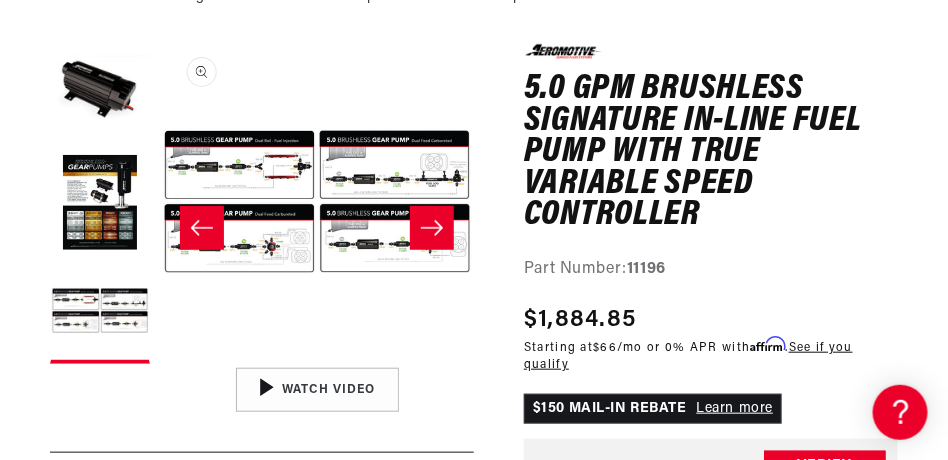 click on "Open media 3 in modal" at bounding box center [160, 358] 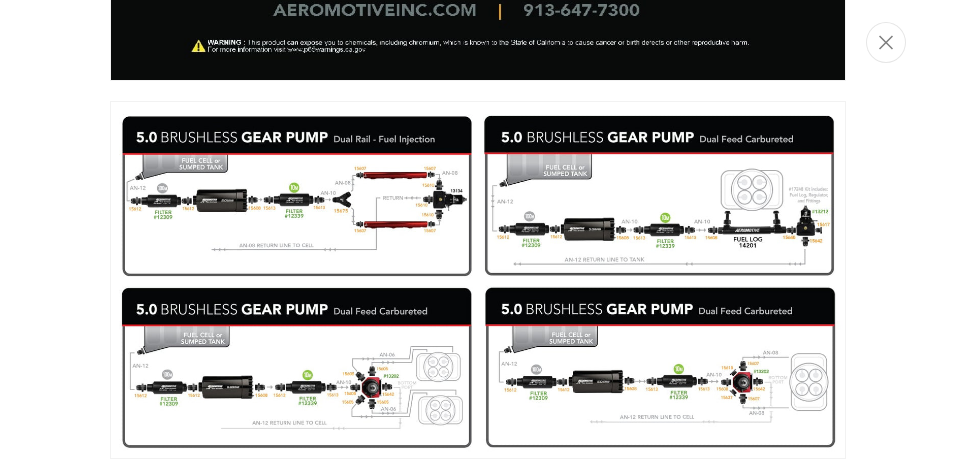 scroll, scrollTop: 0, scrollLeft: 0, axis: both 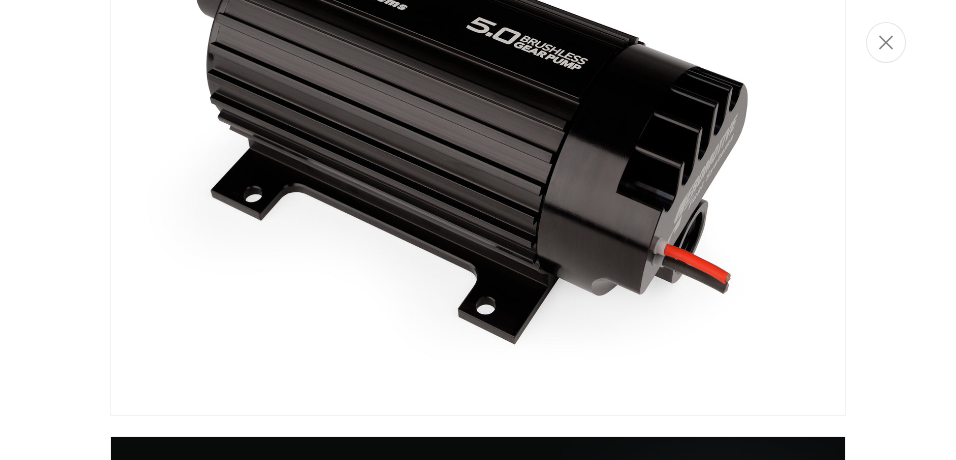 click at bounding box center (478, 143) 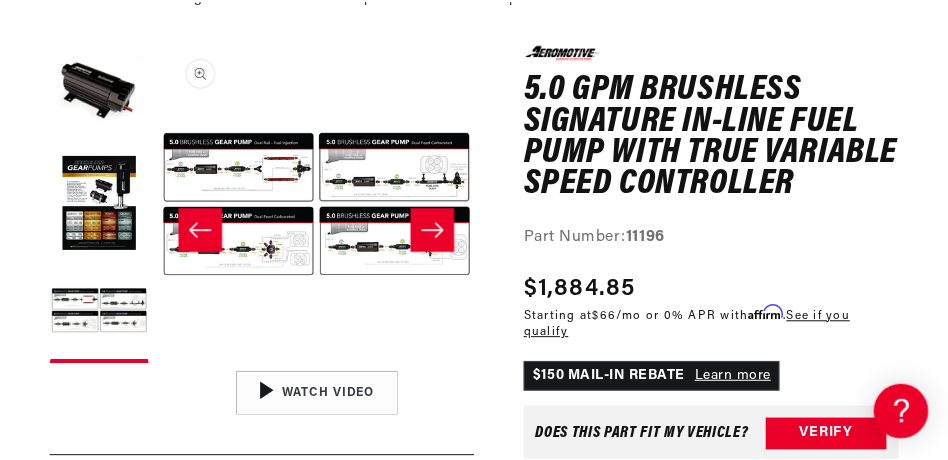 scroll, scrollTop: 0, scrollLeft: 768, axis: horizontal 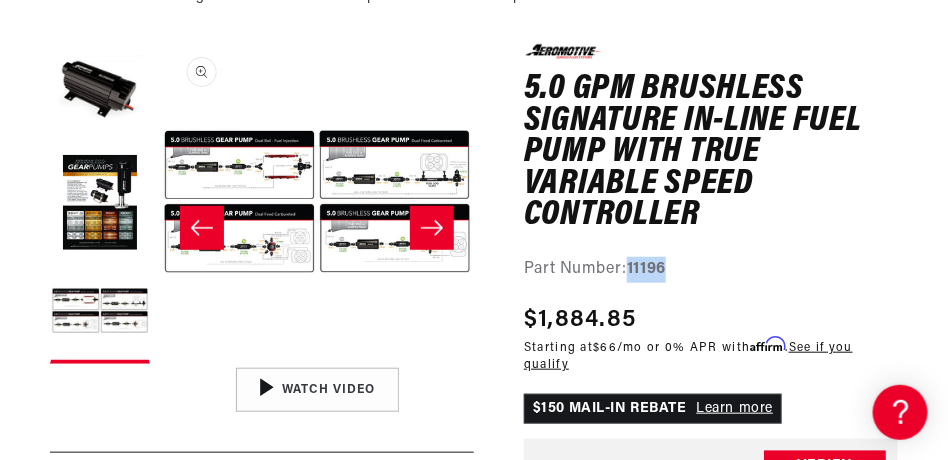 drag, startPoint x: 628, startPoint y: 263, endPoint x: 683, endPoint y: 259, distance: 55.145264 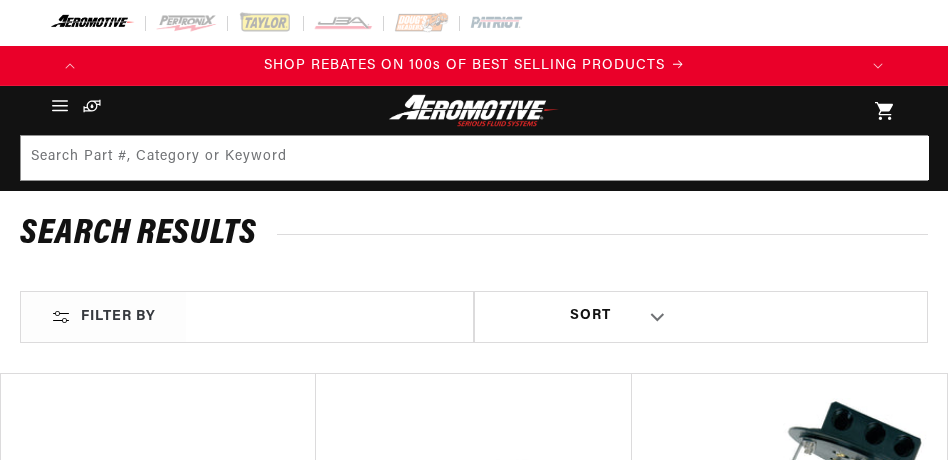 scroll, scrollTop: 0, scrollLeft: 0, axis: both 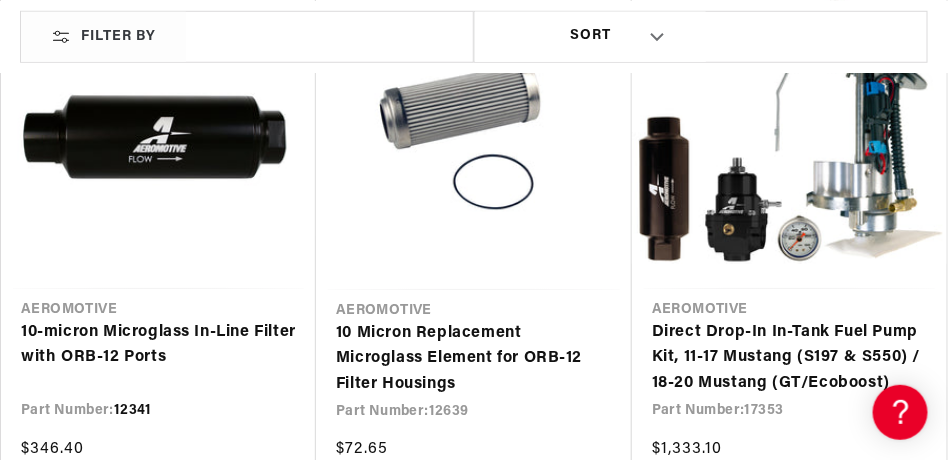click on "10-micron Microglass In-Line Filter with ORB-12 Ports" at bounding box center [158, 345] 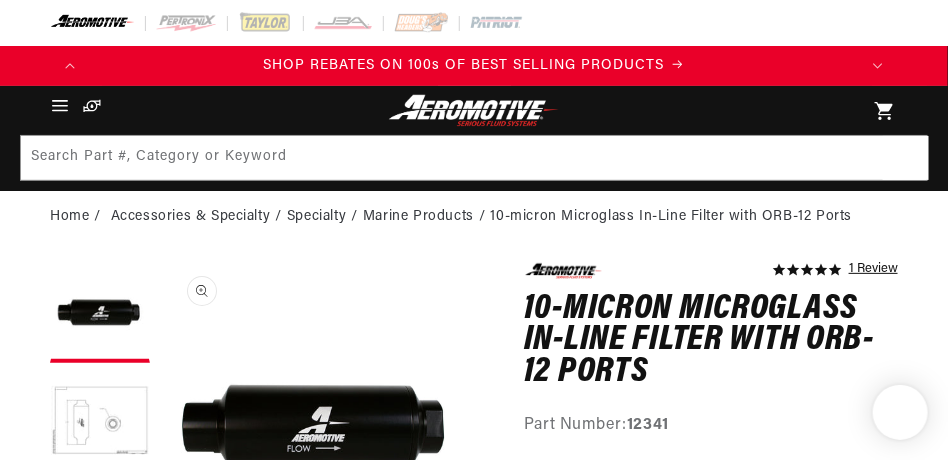scroll, scrollTop: 151, scrollLeft: 0, axis: vertical 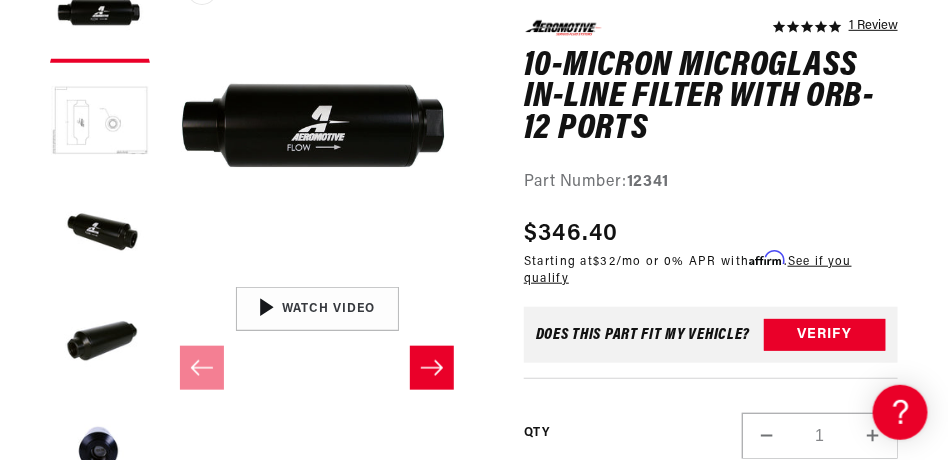 click at bounding box center (100, 123) 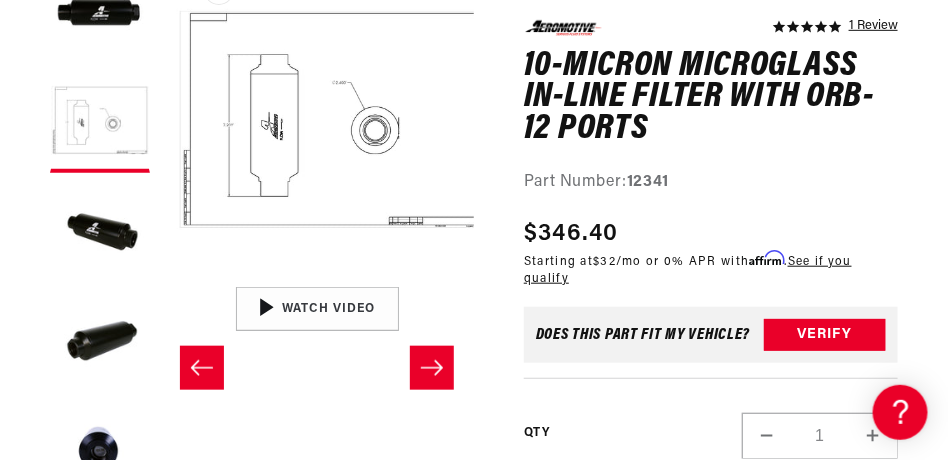 scroll, scrollTop: 1, scrollLeft: 314, axis: both 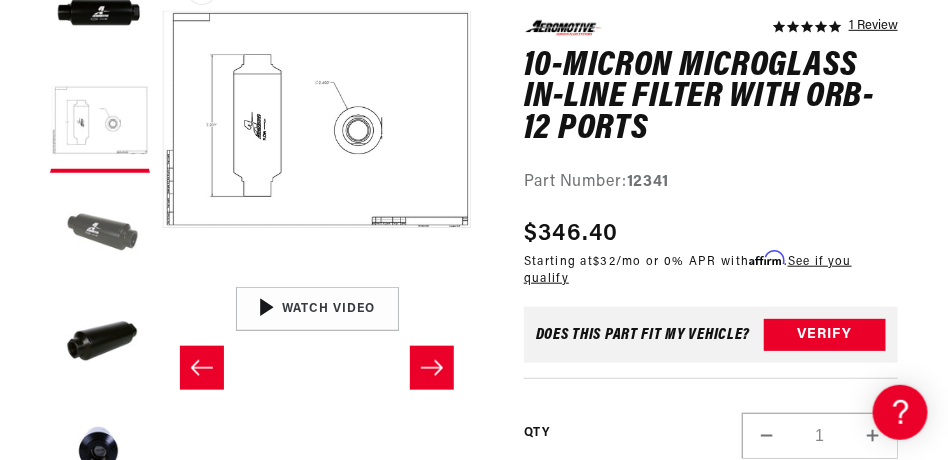 click at bounding box center (100, 233) 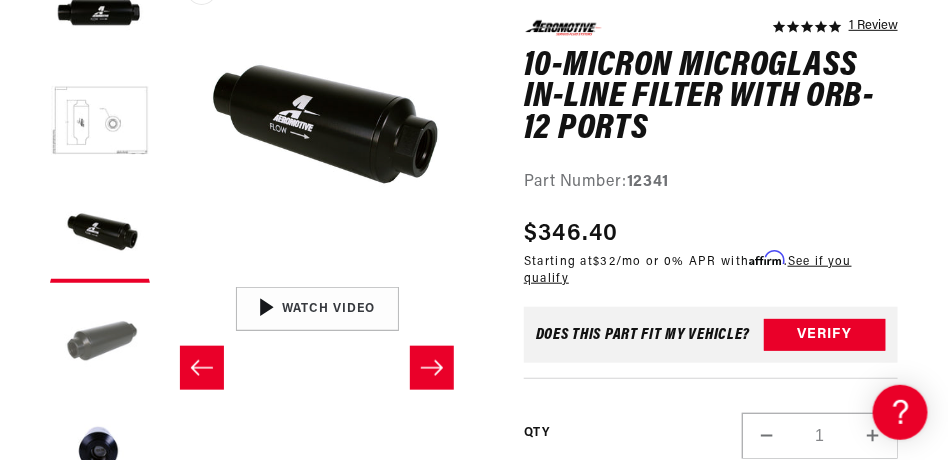 click at bounding box center [100, 343] 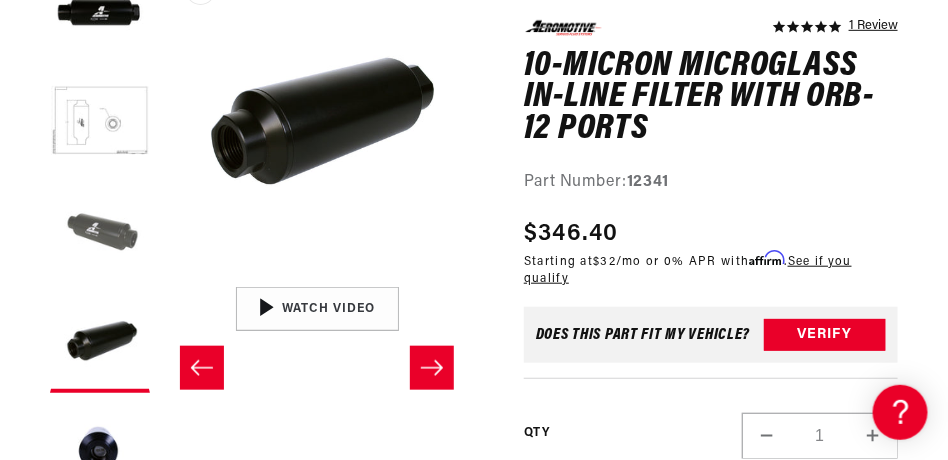 click at bounding box center (100, 233) 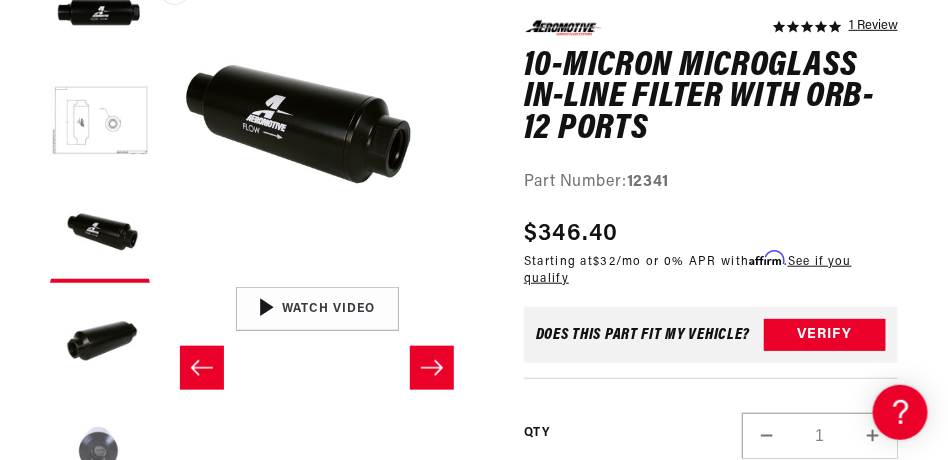 scroll, scrollTop: 1, scrollLeft: 628, axis: both 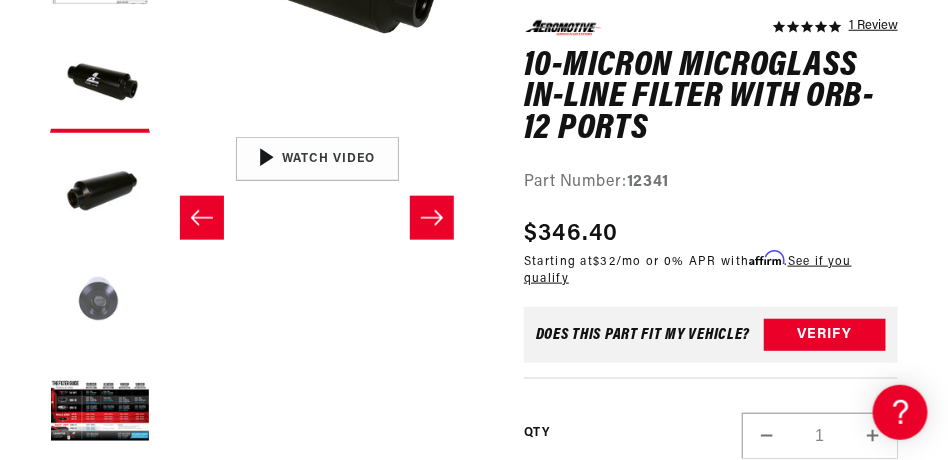 click at bounding box center (100, 303) 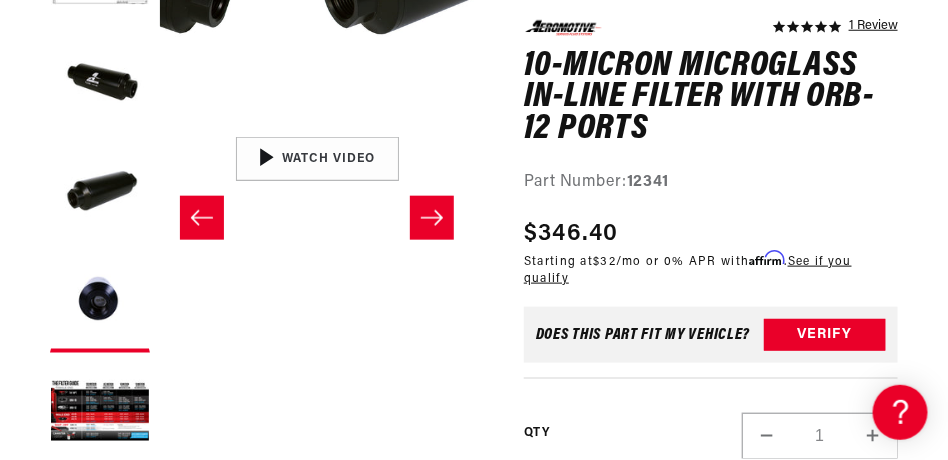 scroll, scrollTop: 1, scrollLeft: 1040, axis: both 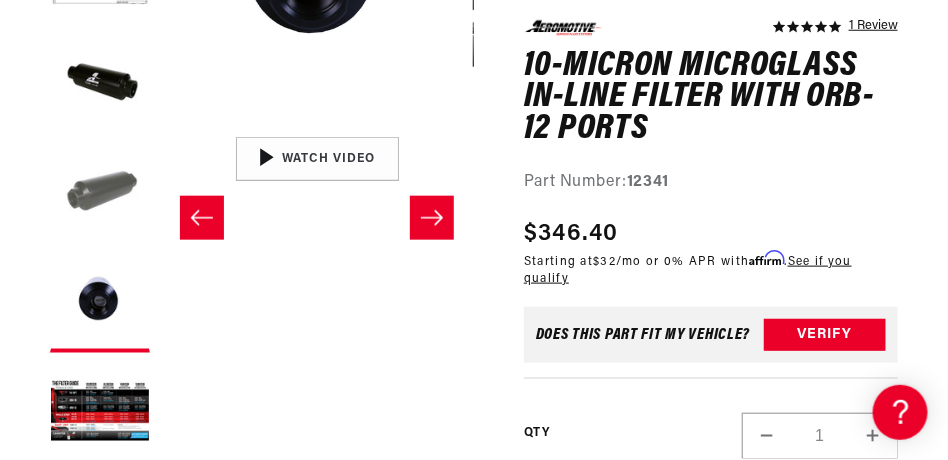 click at bounding box center [100, 193] 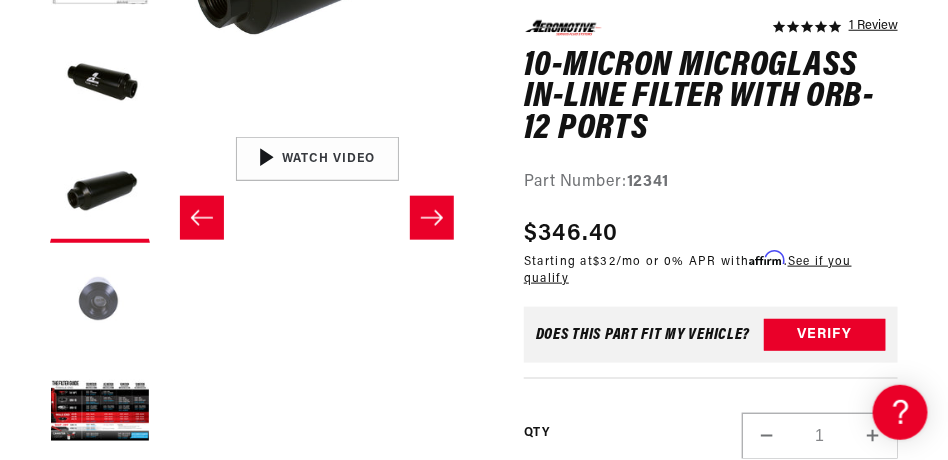 scroll, scrollTop: 1, scrollLeft: 943, axis: both 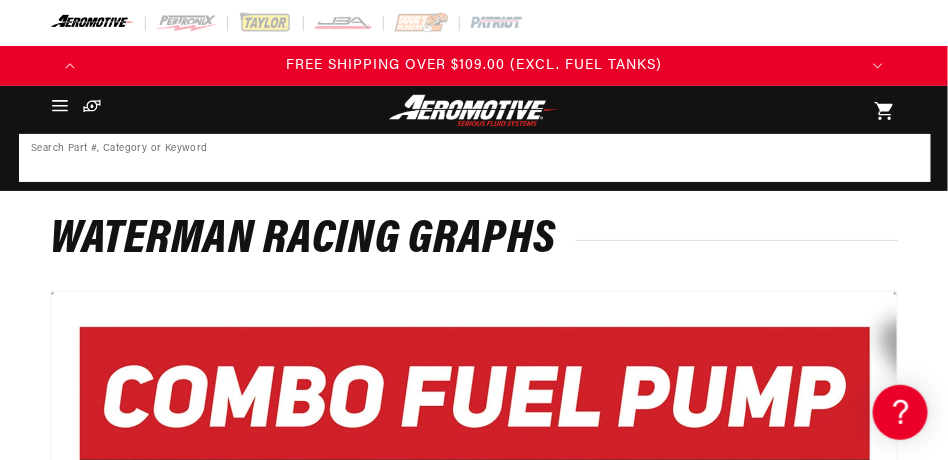 click at bounding box center (475, 158) 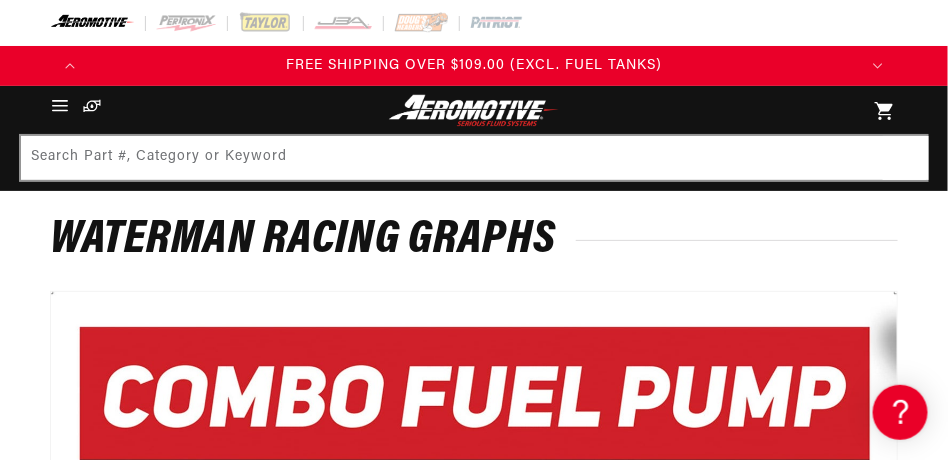scroll, scrollTop: 0, scrollLeft: 776, axis: horizontal 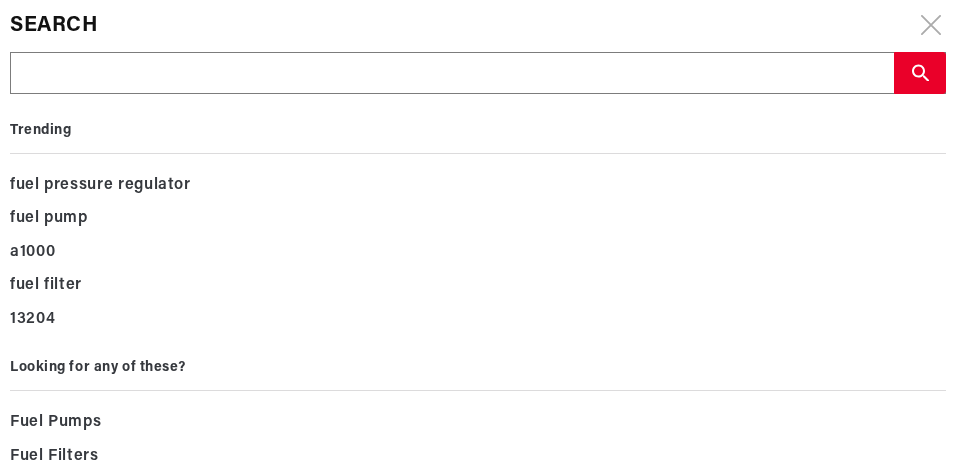 type on "1" 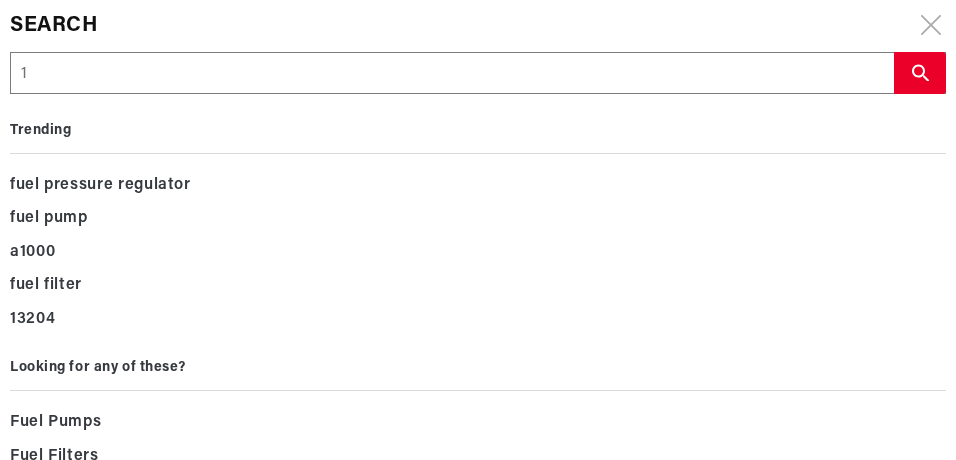 type on "12" 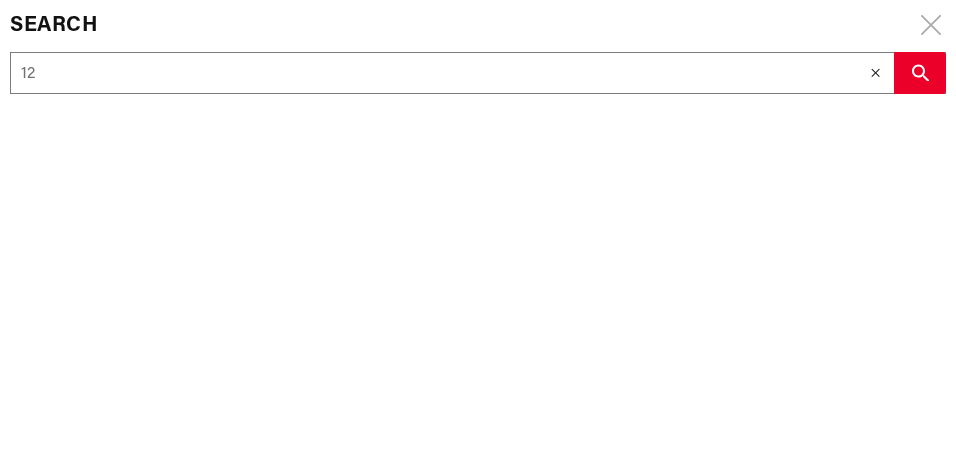 type on "123" 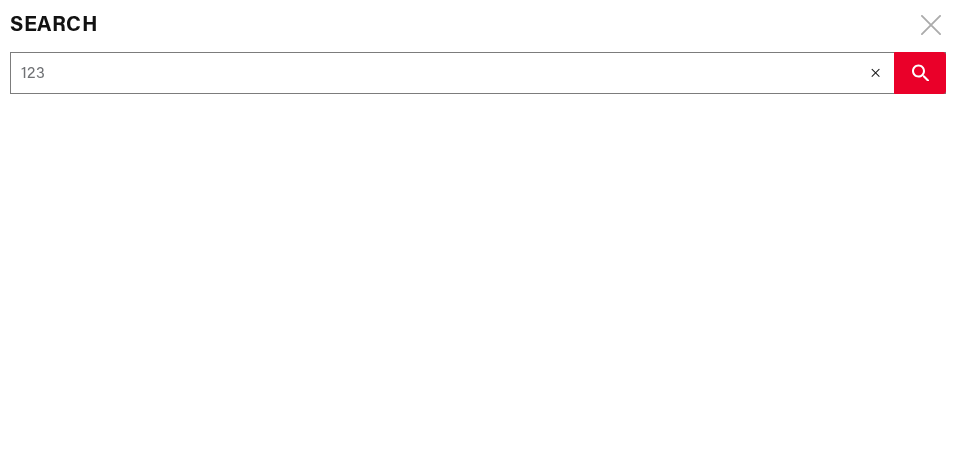type on "1233" 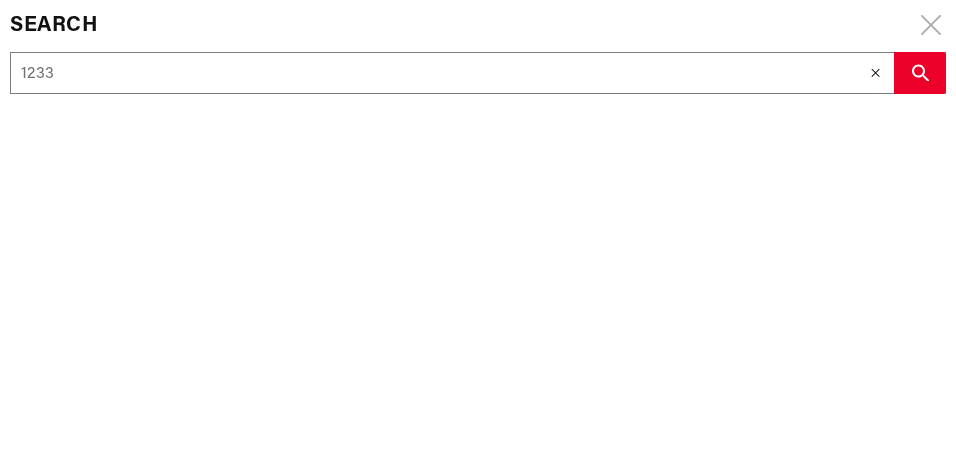 type on "12330" 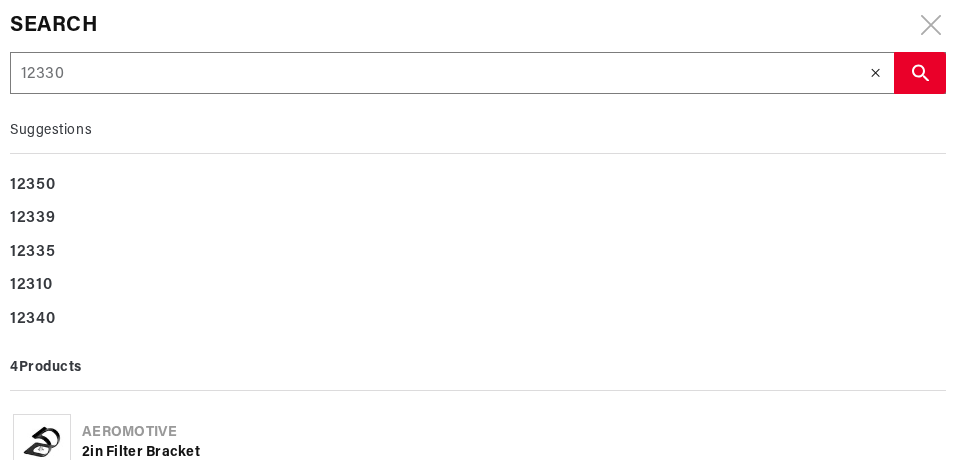 type on "123309" 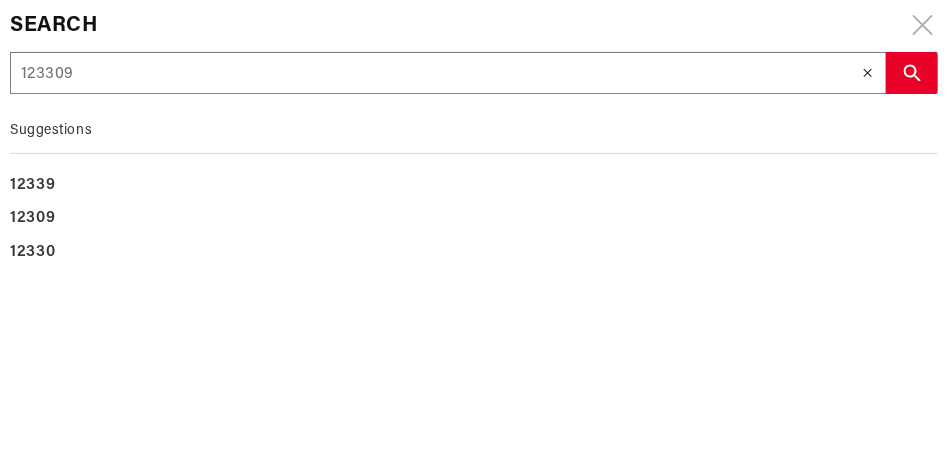 scroll, scrollTop: 0, scrollLeft: 768, axis: horizontal 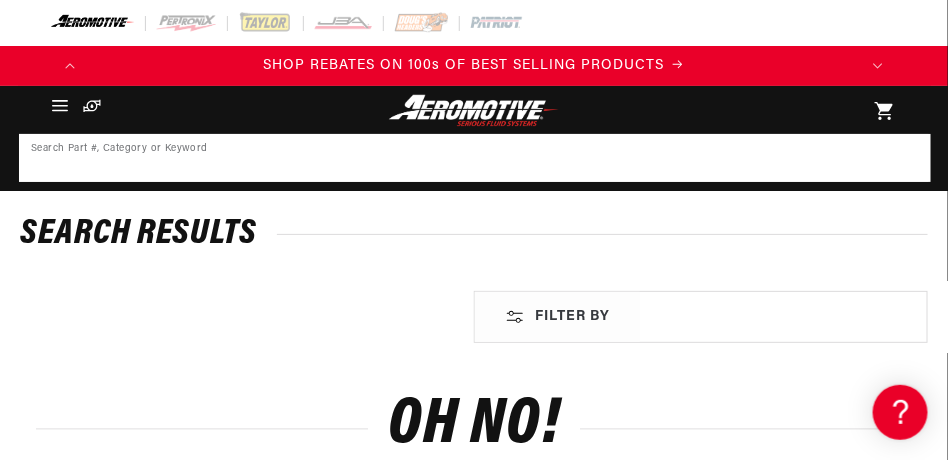 click at bounding box center [475, 158] 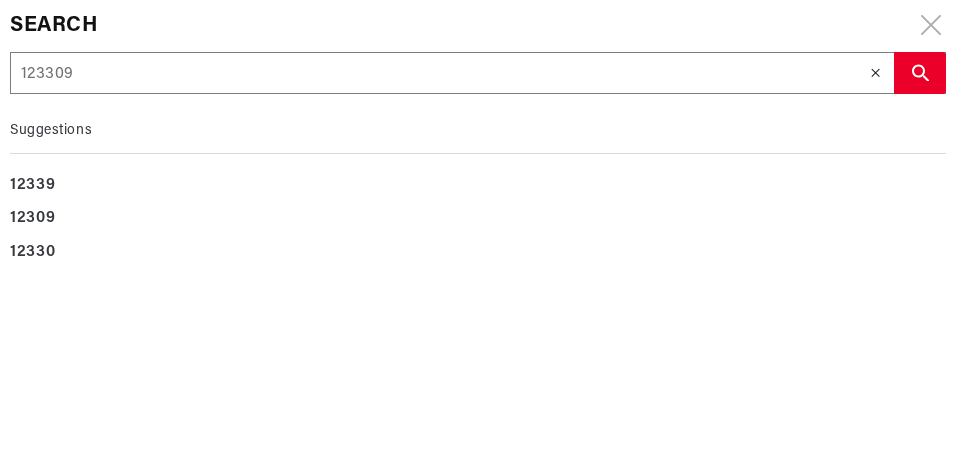type on "1233091" 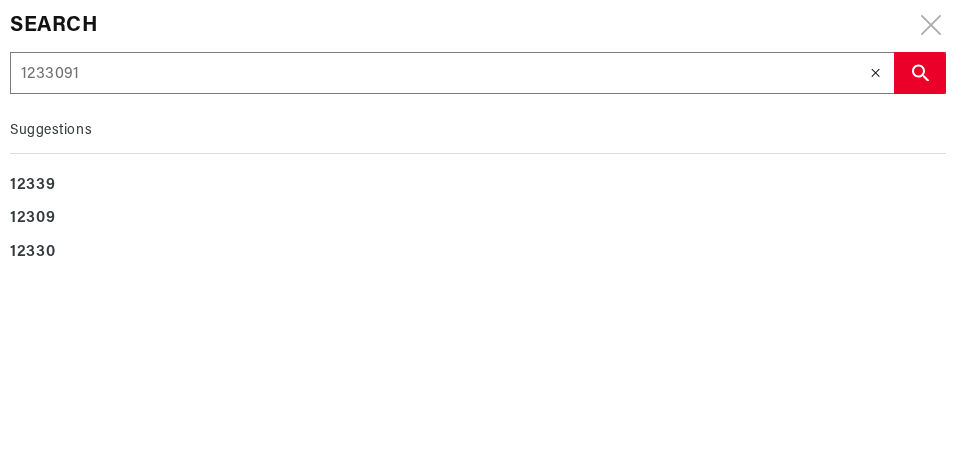 type on "12330912" 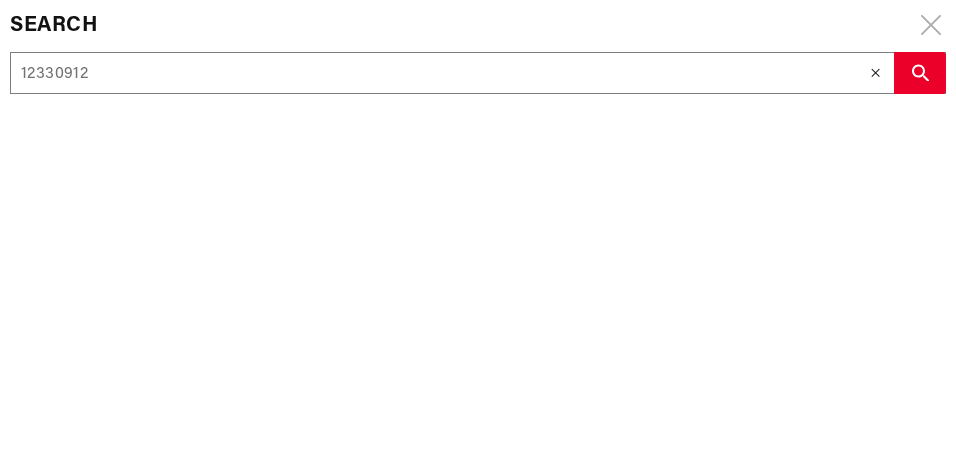 type on "1233091" 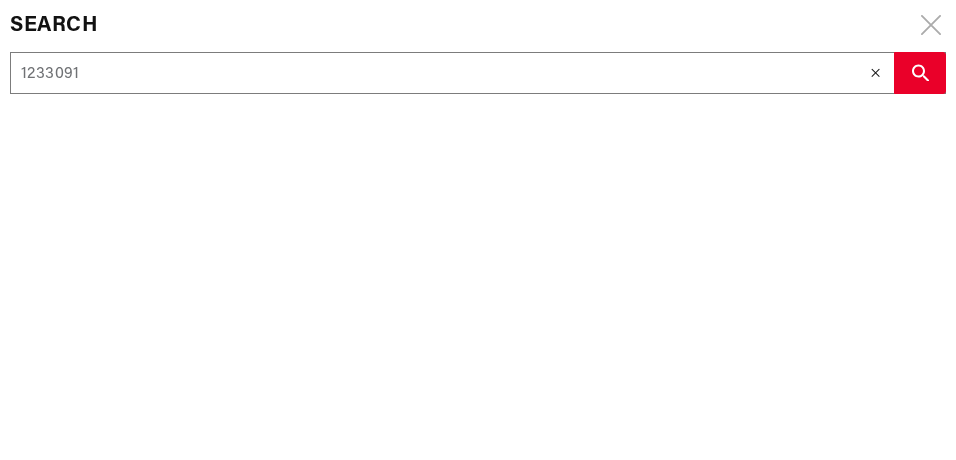 type on "123309" 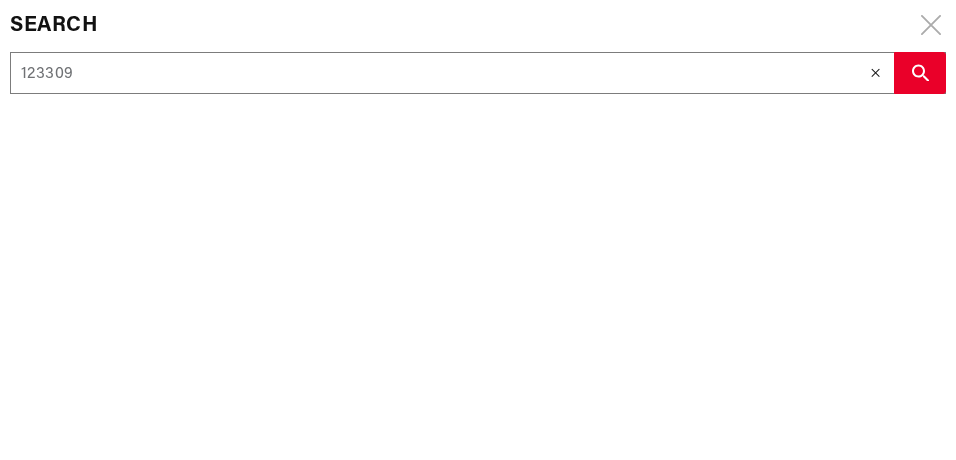 type on "12330" 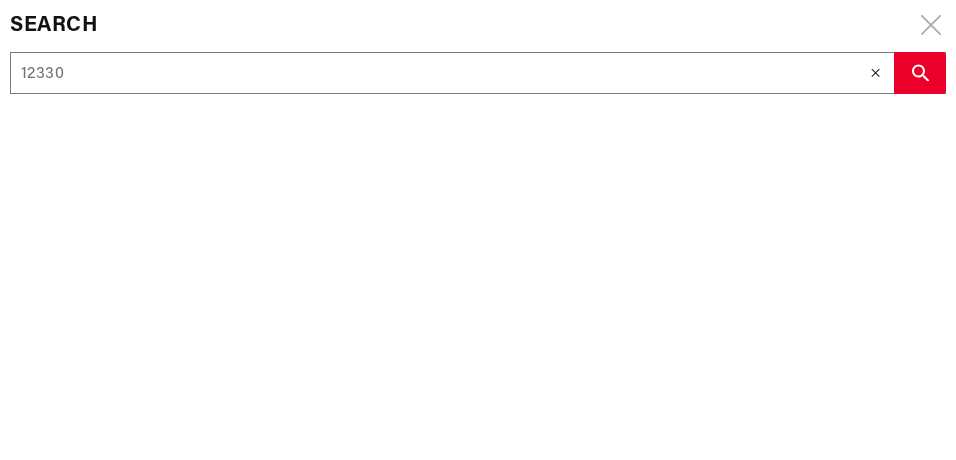 type on "1233" 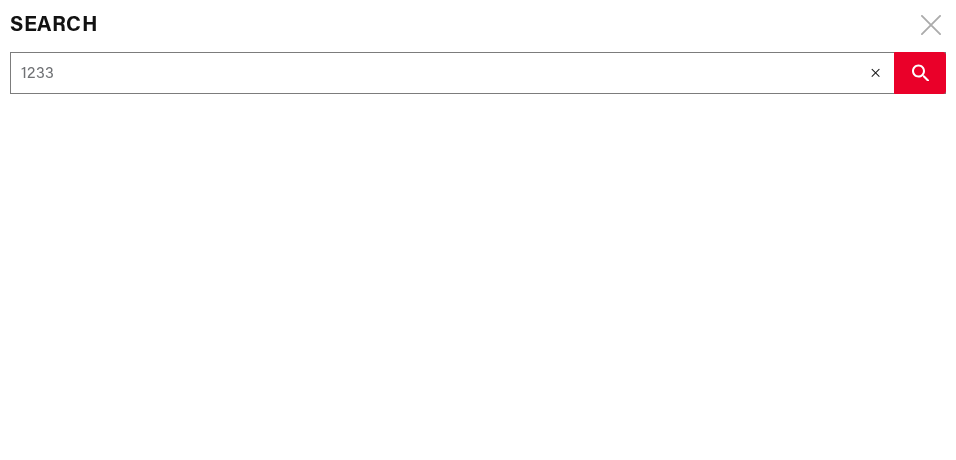 type on "123" 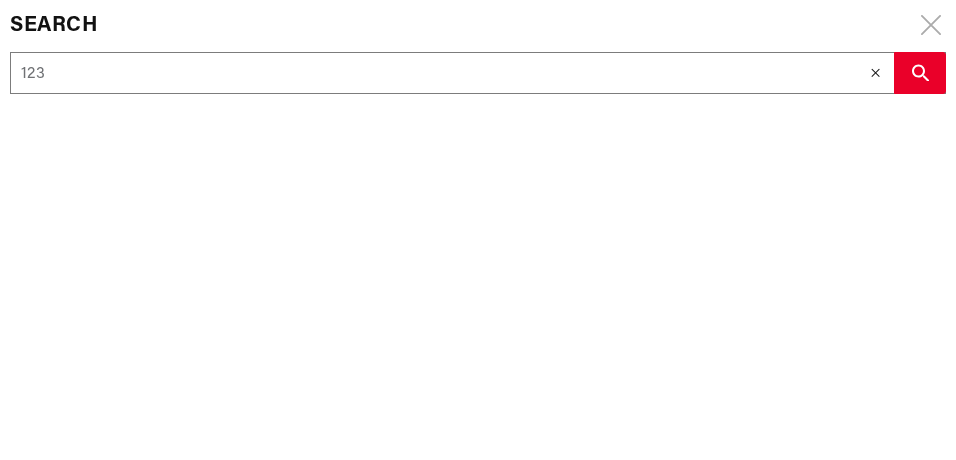 type on "12" 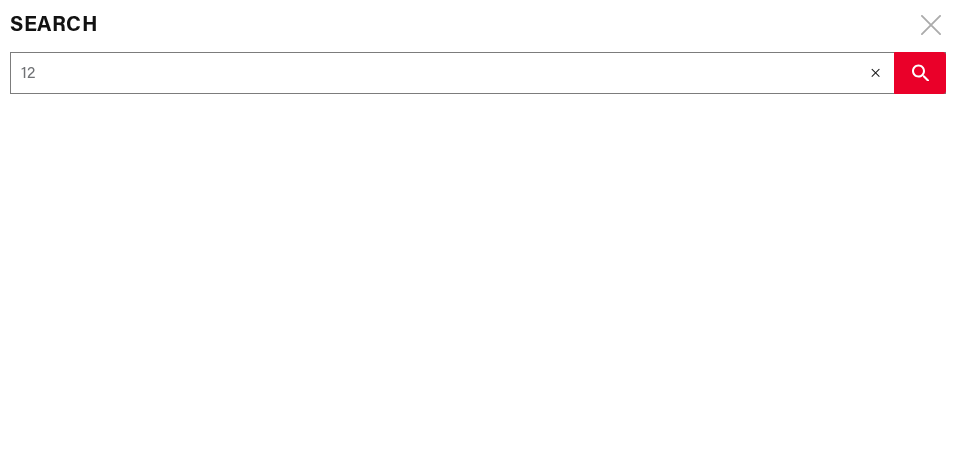 type on "1" 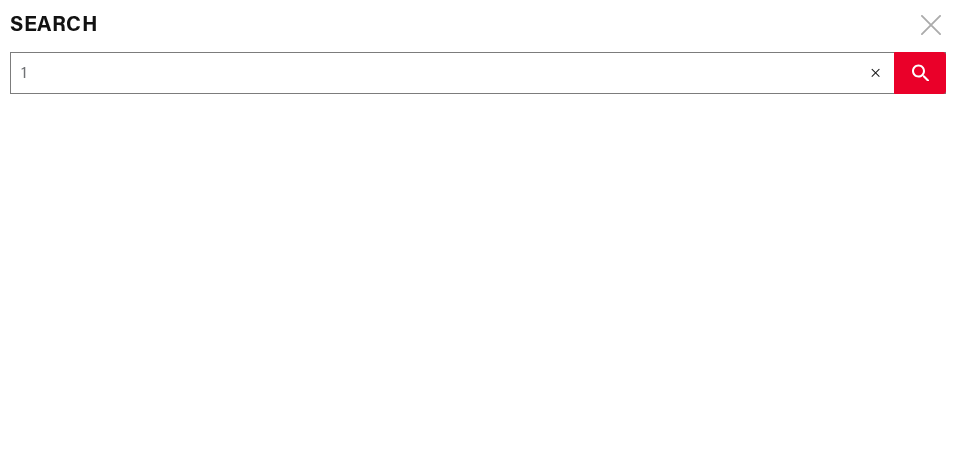 type 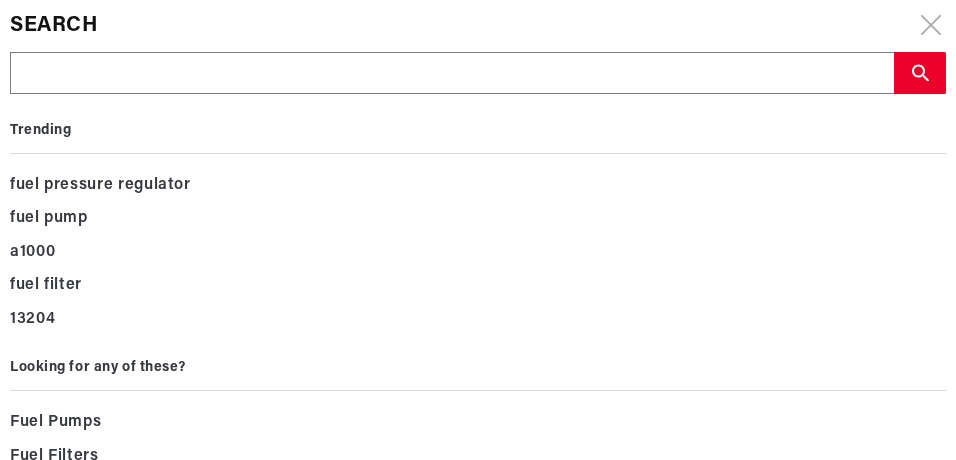 type on "1" 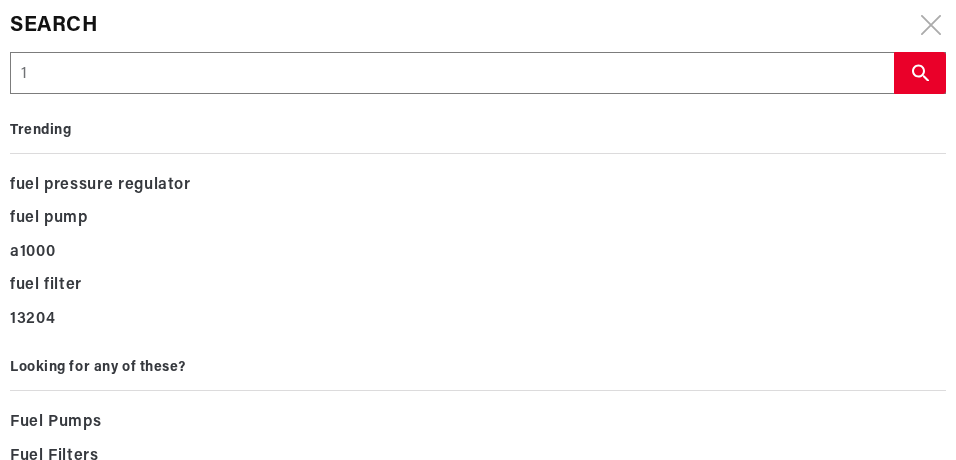 type on "12" 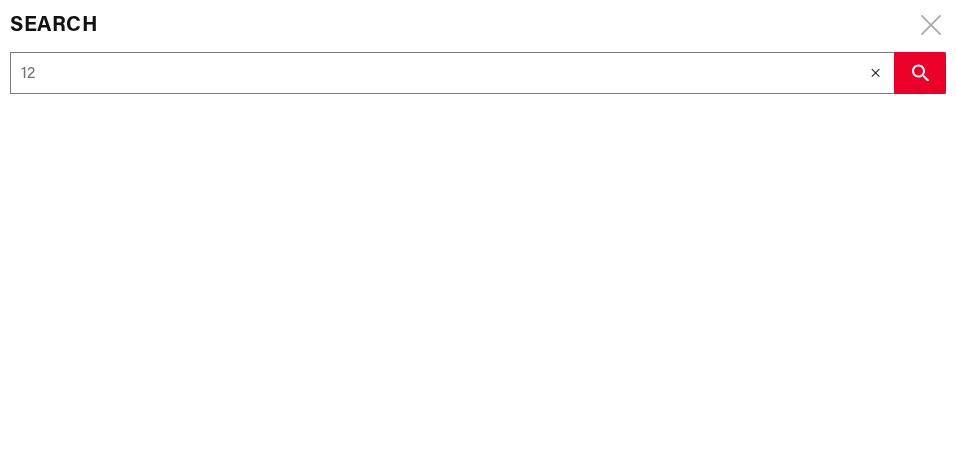 type on "123" 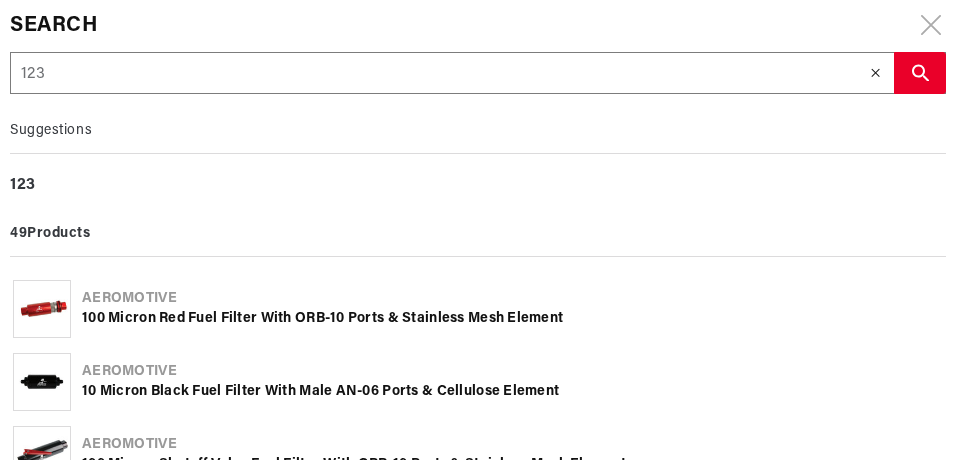 type on "1230" 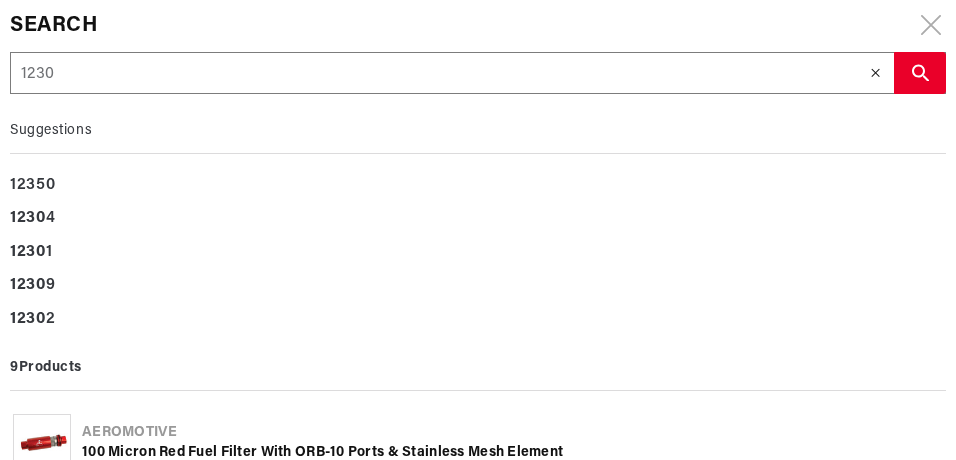 type on "12309" 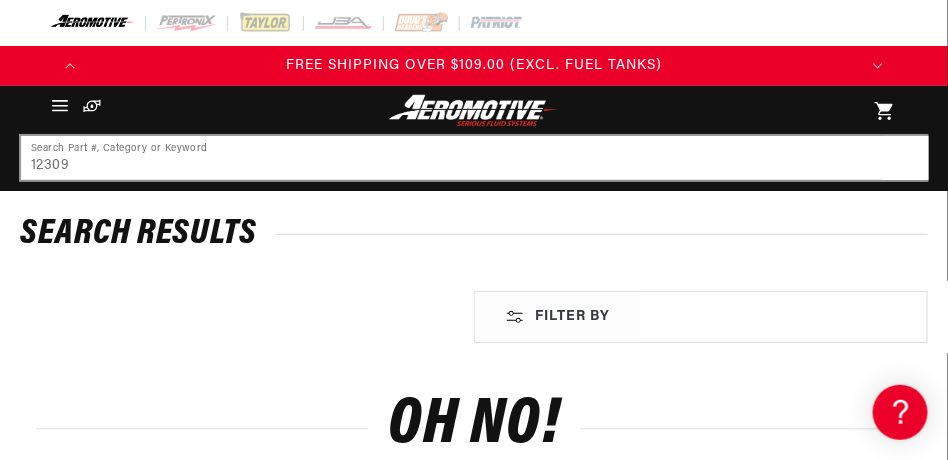 scroll, scrollTop: 0, scrollLeft: 768, axis: horizontal 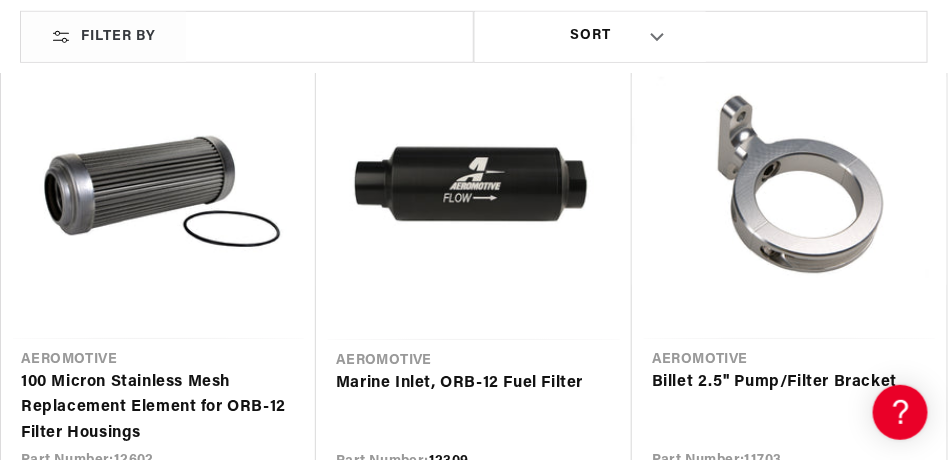 click on "Marine Inlet, ORB-12 Fuel Filter" at bounding box center (474, 384) 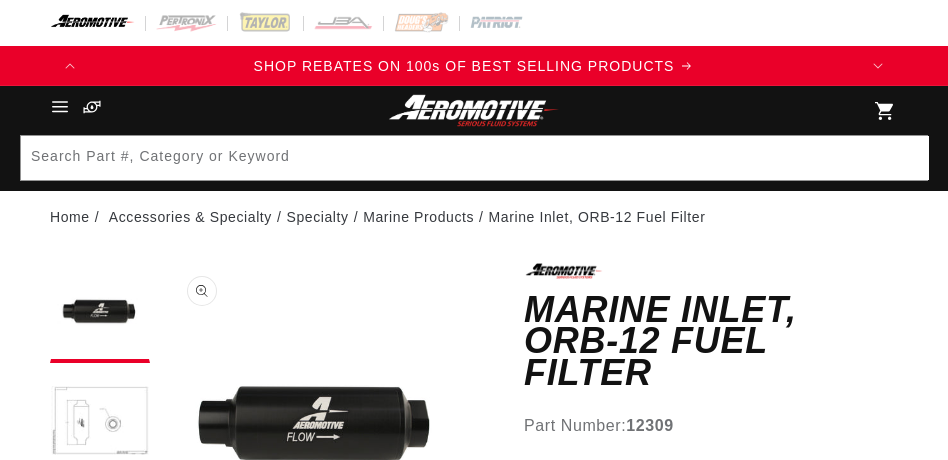 scroll, scrollTop: 0, scrollLeft: 0, axis: both 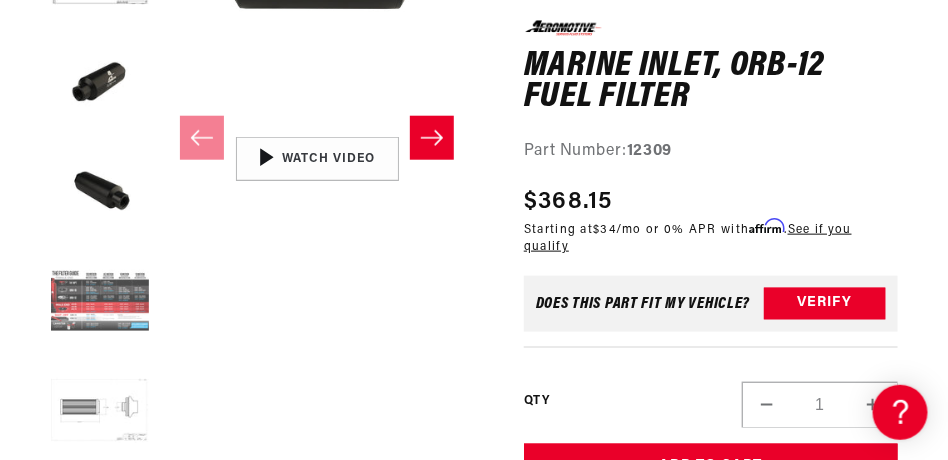 click at bounding box center (100, 303) 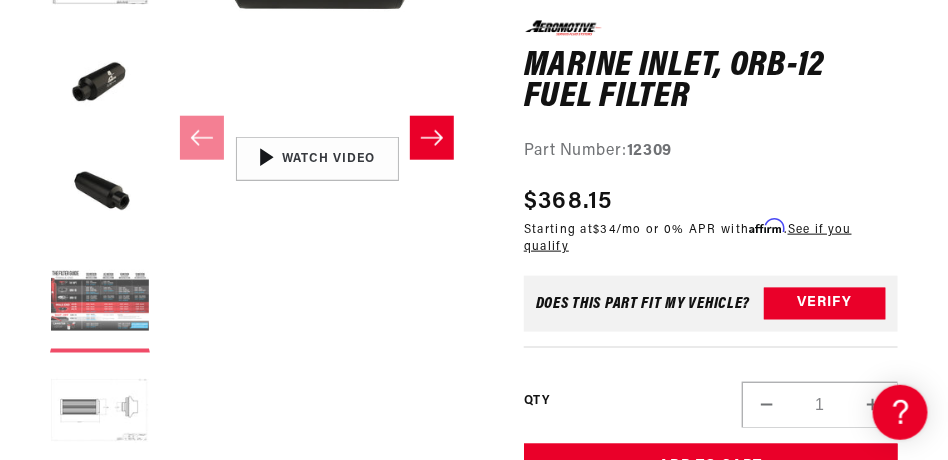 scroll, scrollTop: 0, scrollLeft: 768, axis: horizontal 